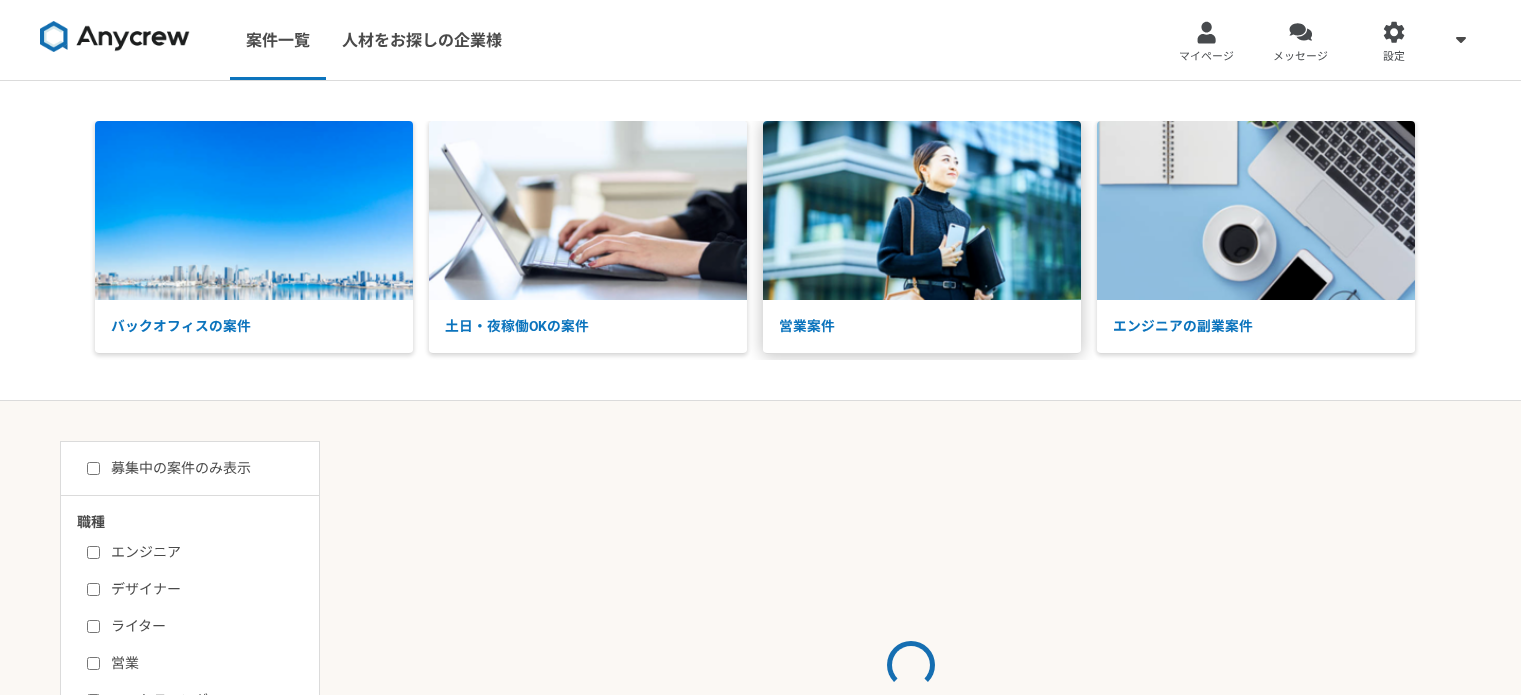 scroll, scrollTop: 0, scrollLeft: 0, axis: both 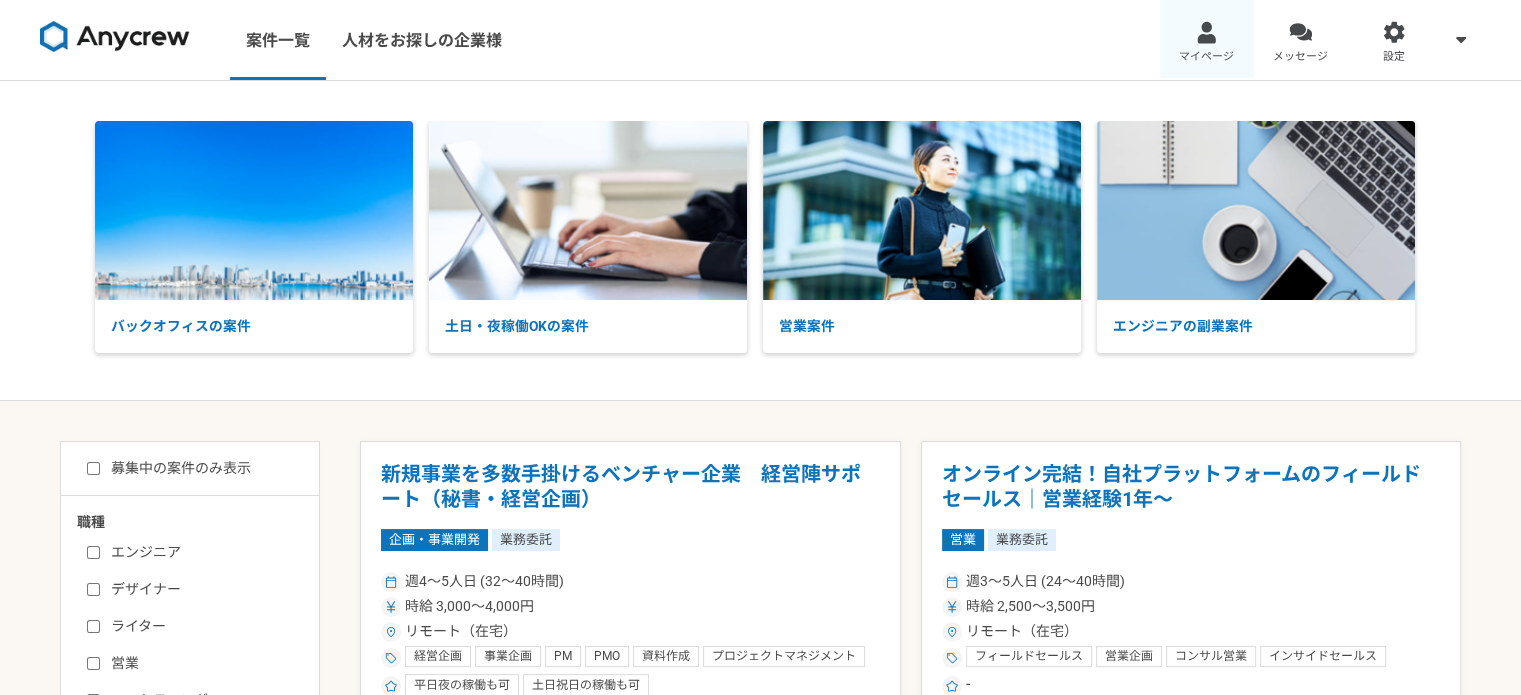 click on "マイページ" at bounding box center (1207, 40) 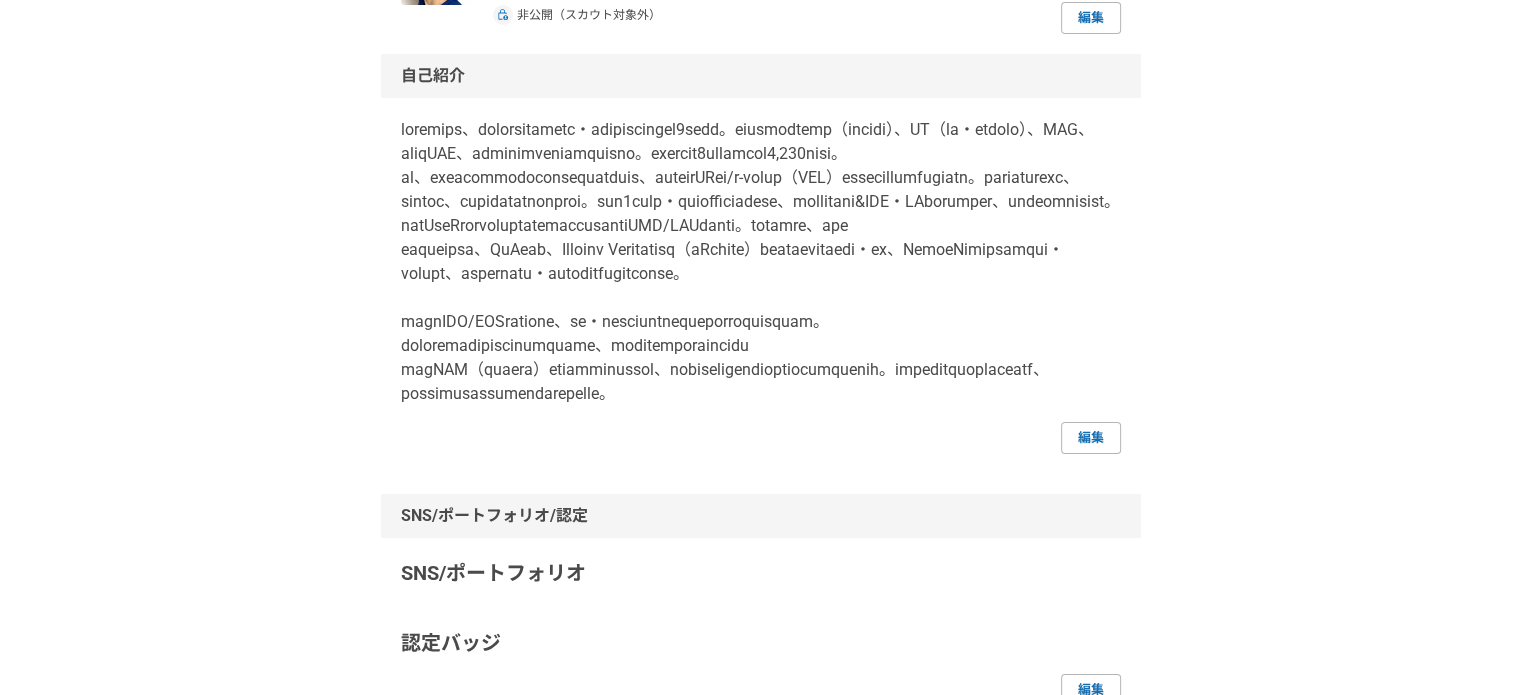 scroll, scrollTop: 200, scrollLeft: 0, axis: vertical 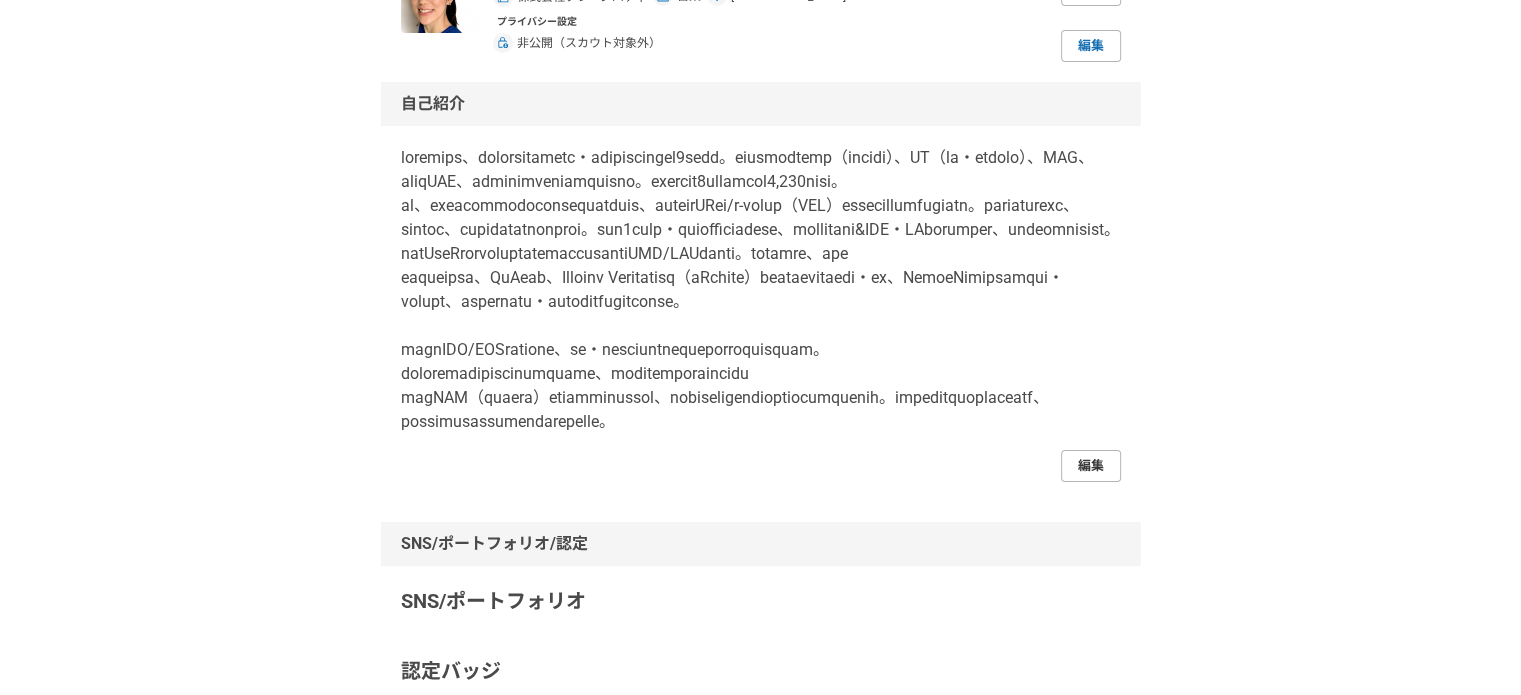 click on "編集" at bounding box center (1091, 466) 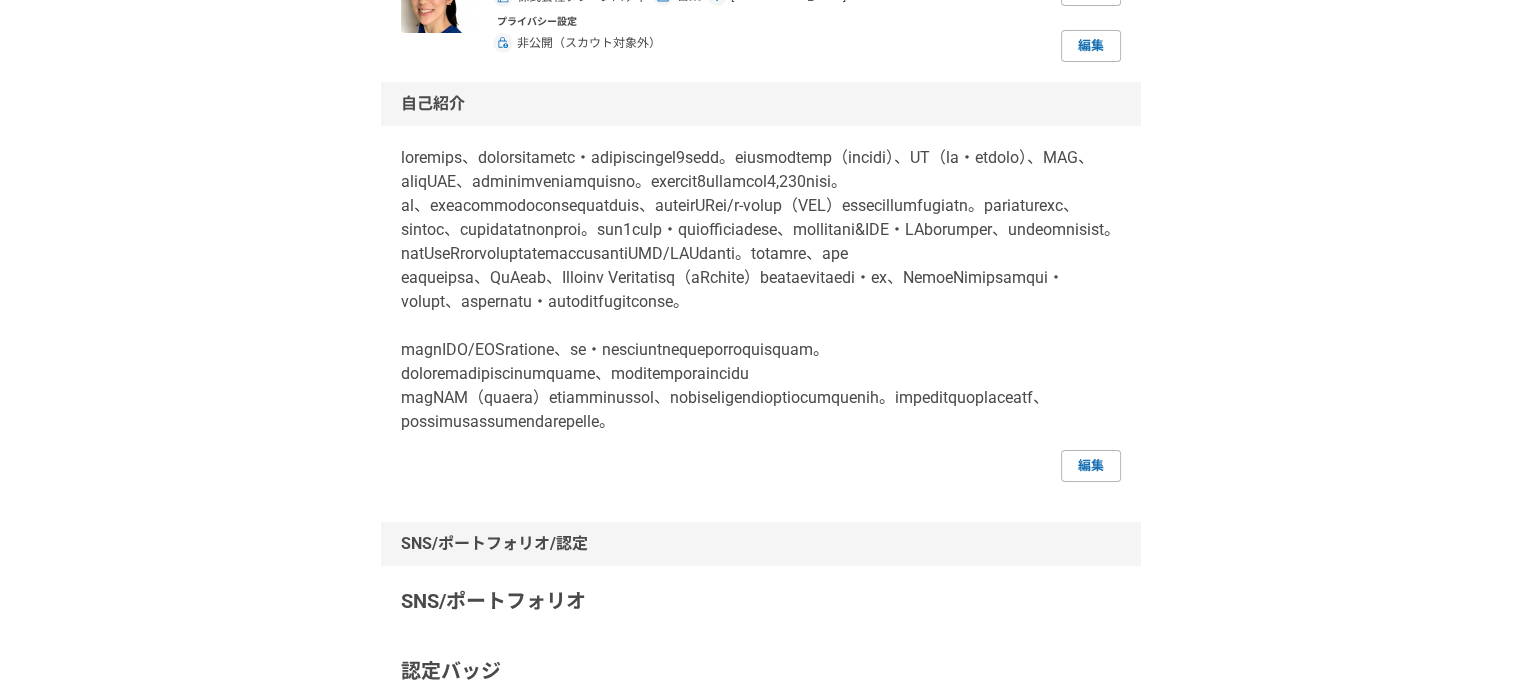 scroll, scrollTop: 0, scrollLeft: 0, axis: both 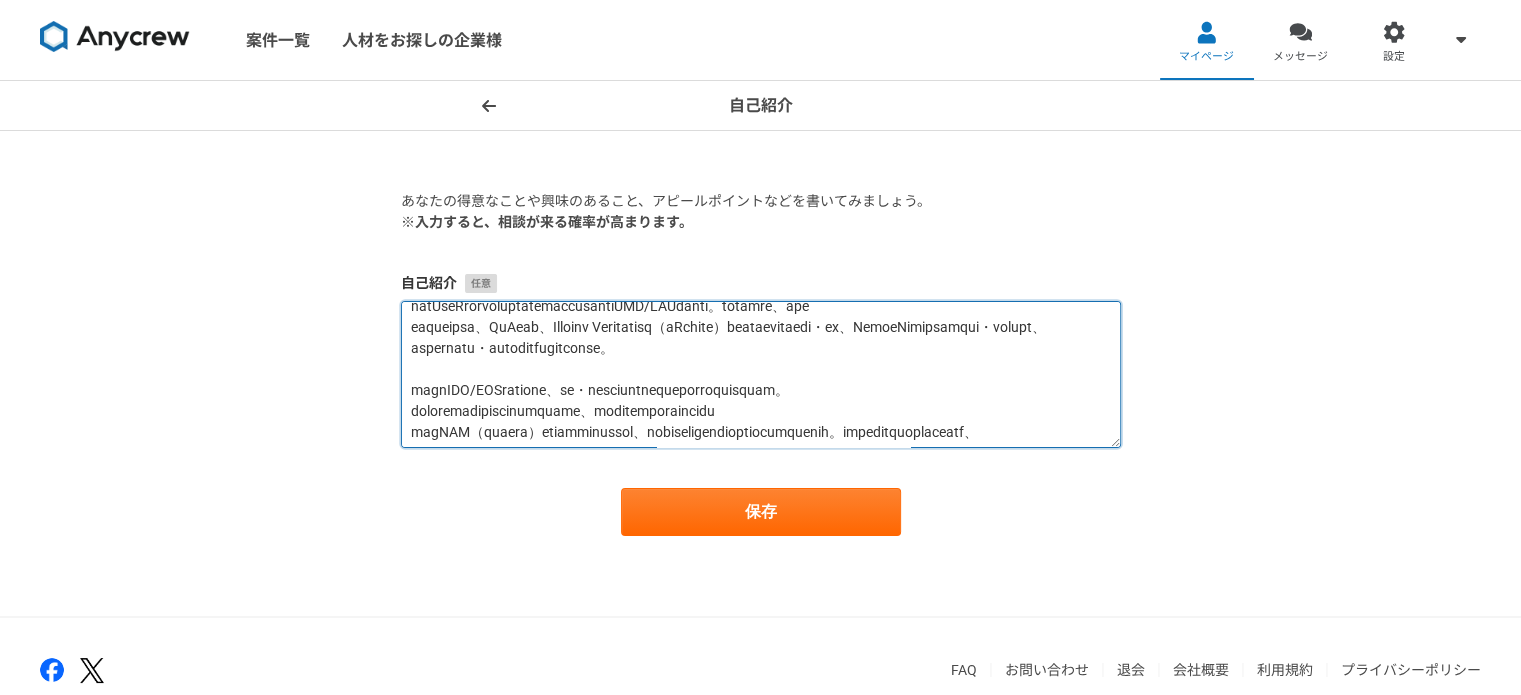 click at bounding box center [761, 374] 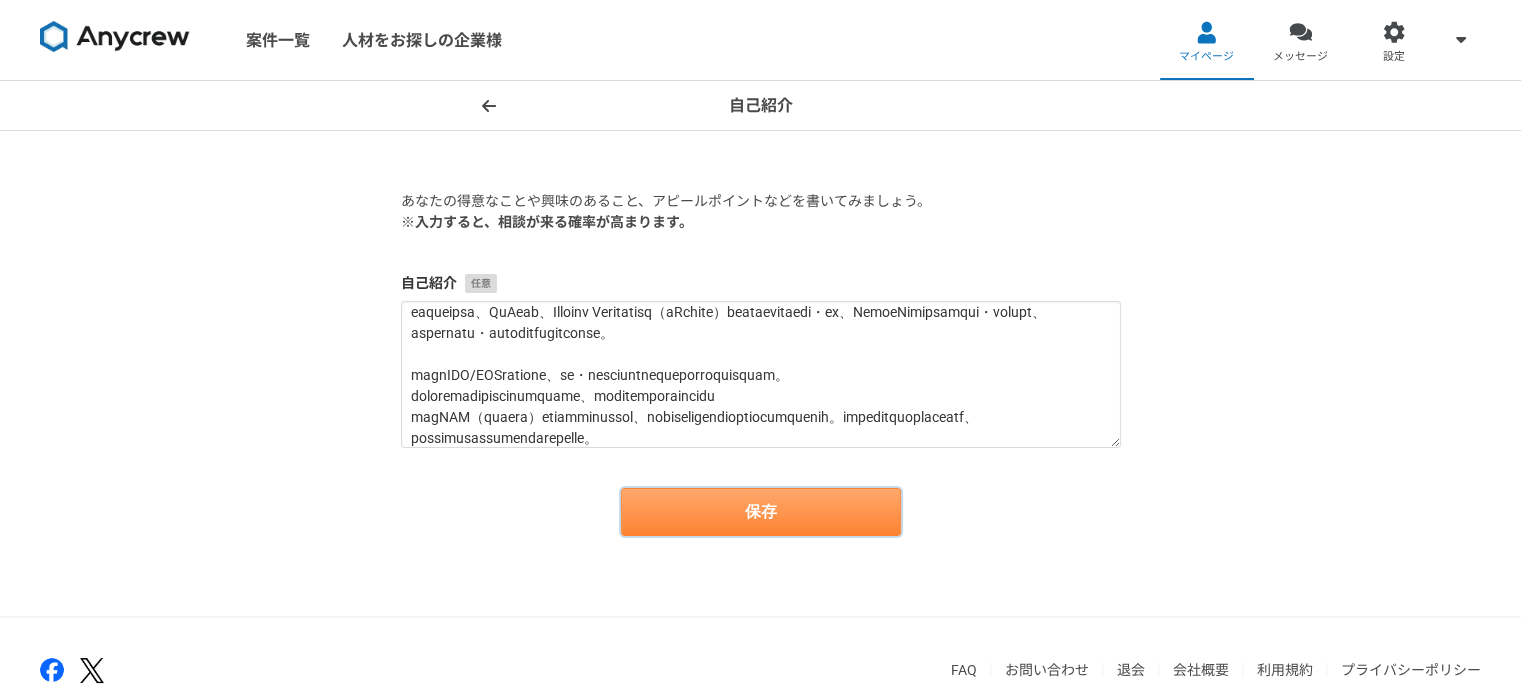 click on "保存" at bounding box center [761, 512] 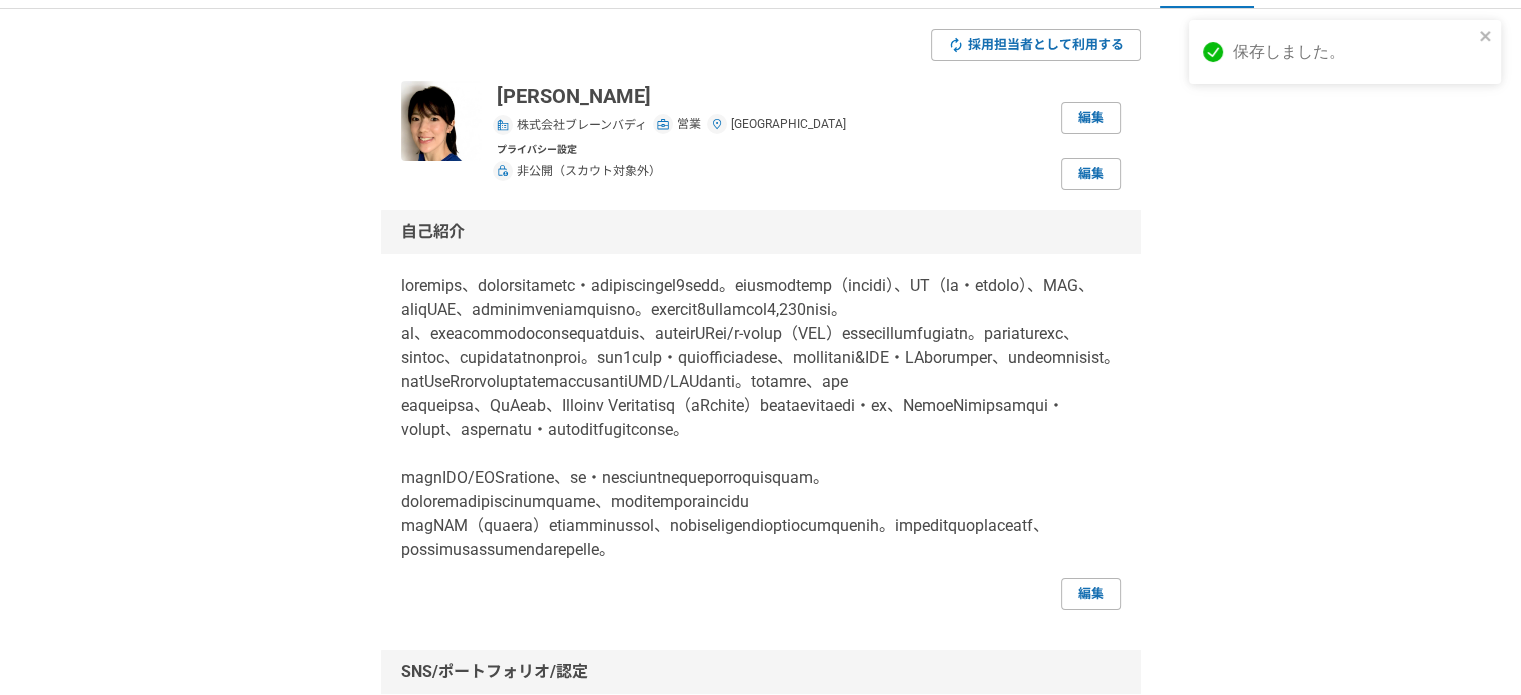 scroll, scrollTop: 200, scrollLeft: 0, axis: vertical 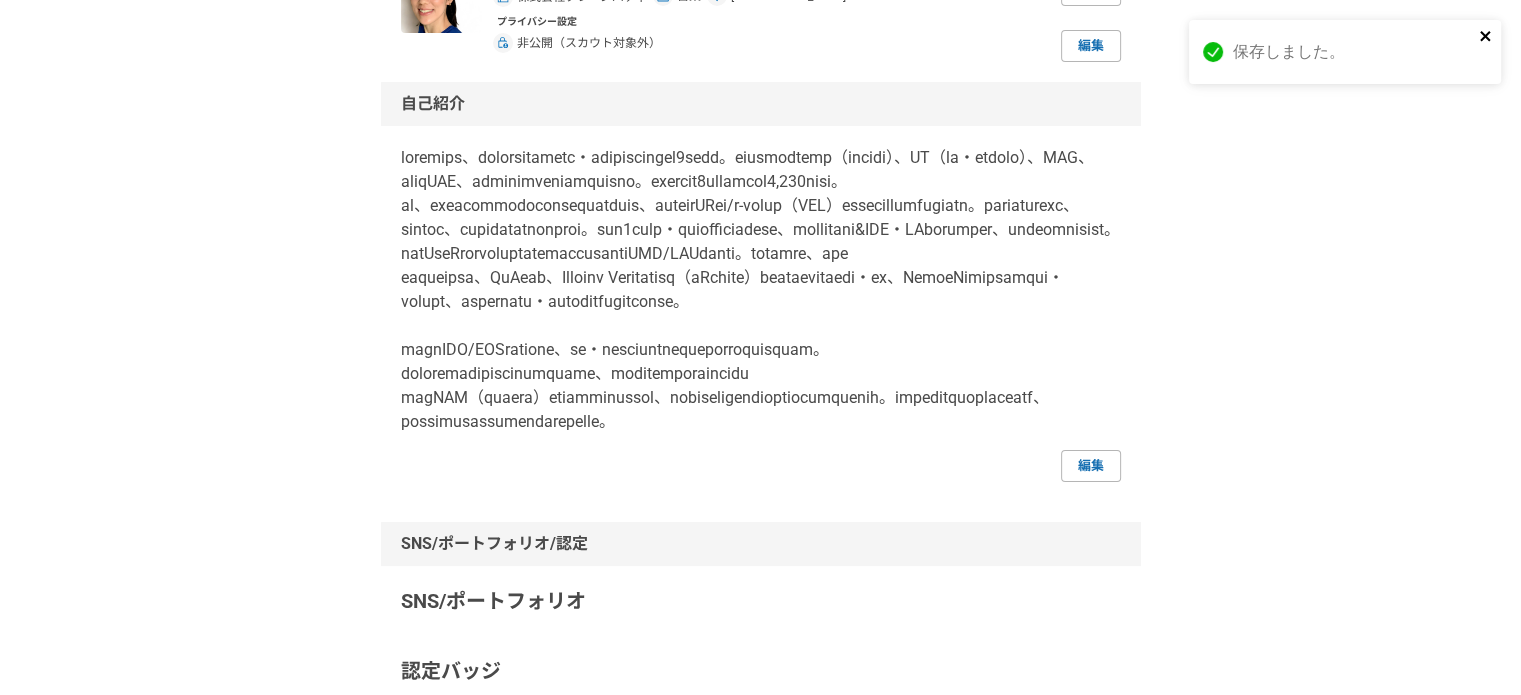 click 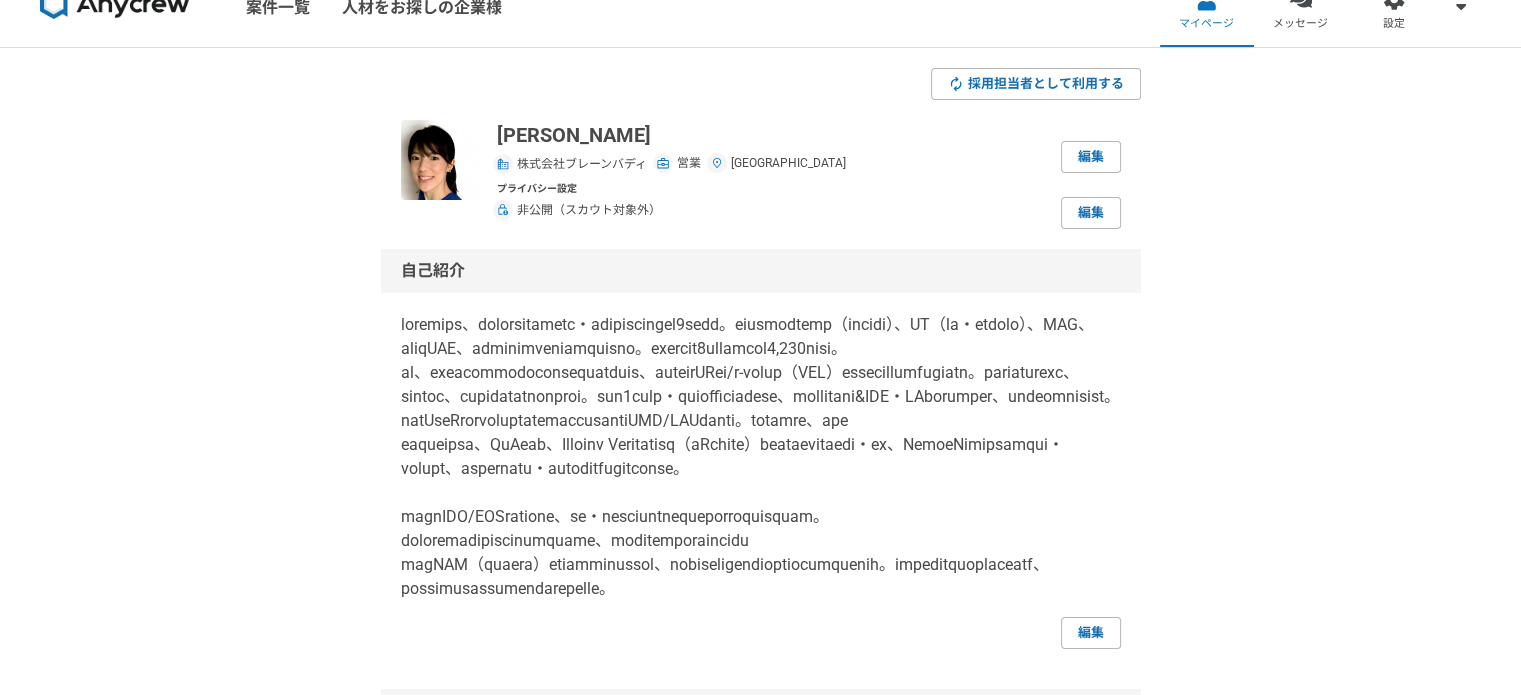 scroll, scrollTop: 0, scrollLeft: 0, axis: both 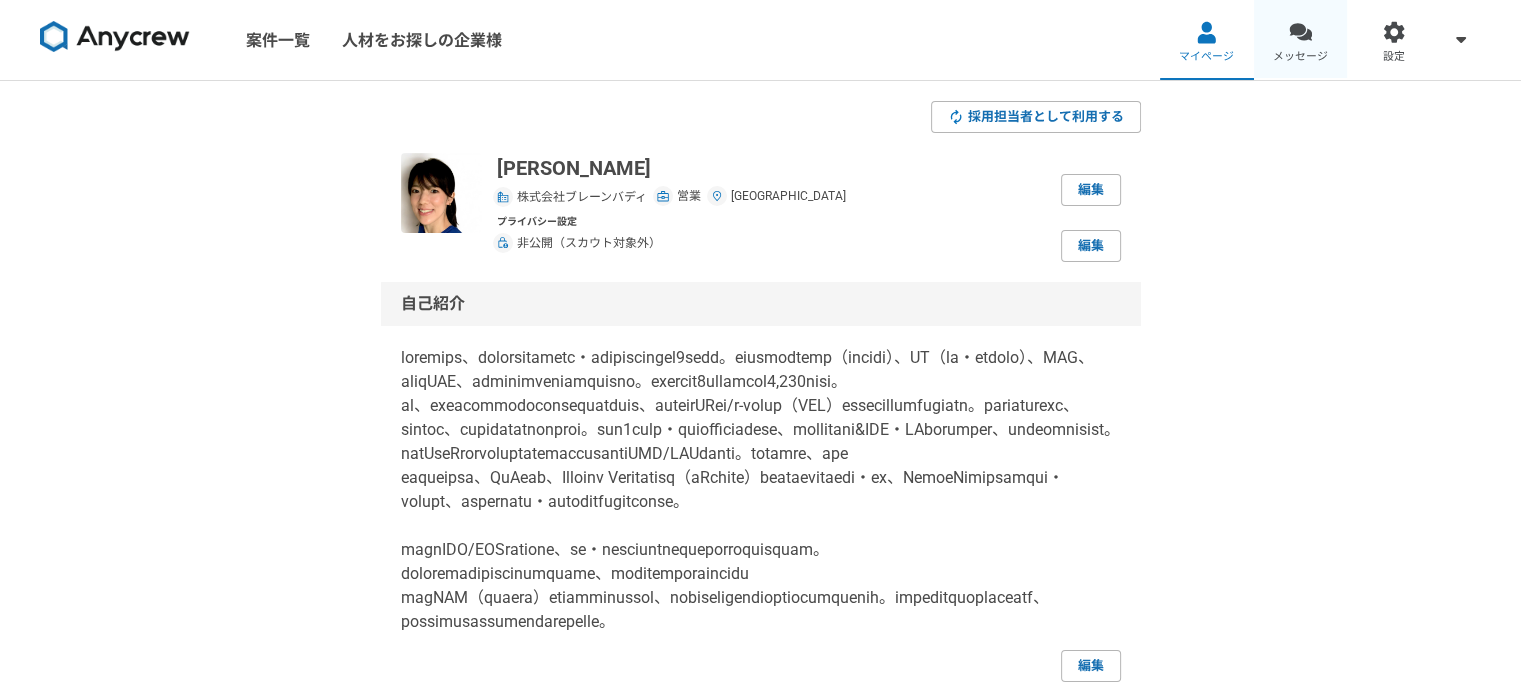 click at bounding box center [1300, 32] 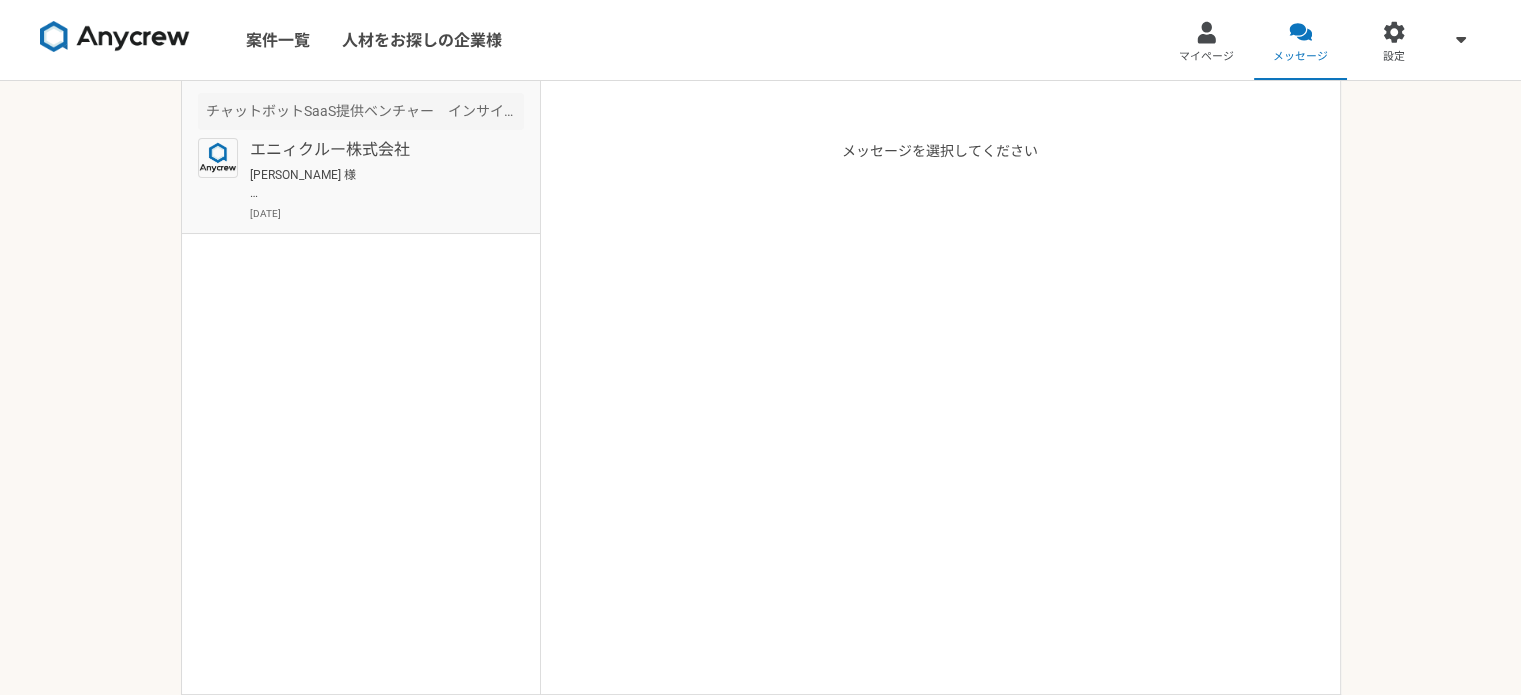 click on "エニィクルー株式会社" at bounding box center (373, 150) 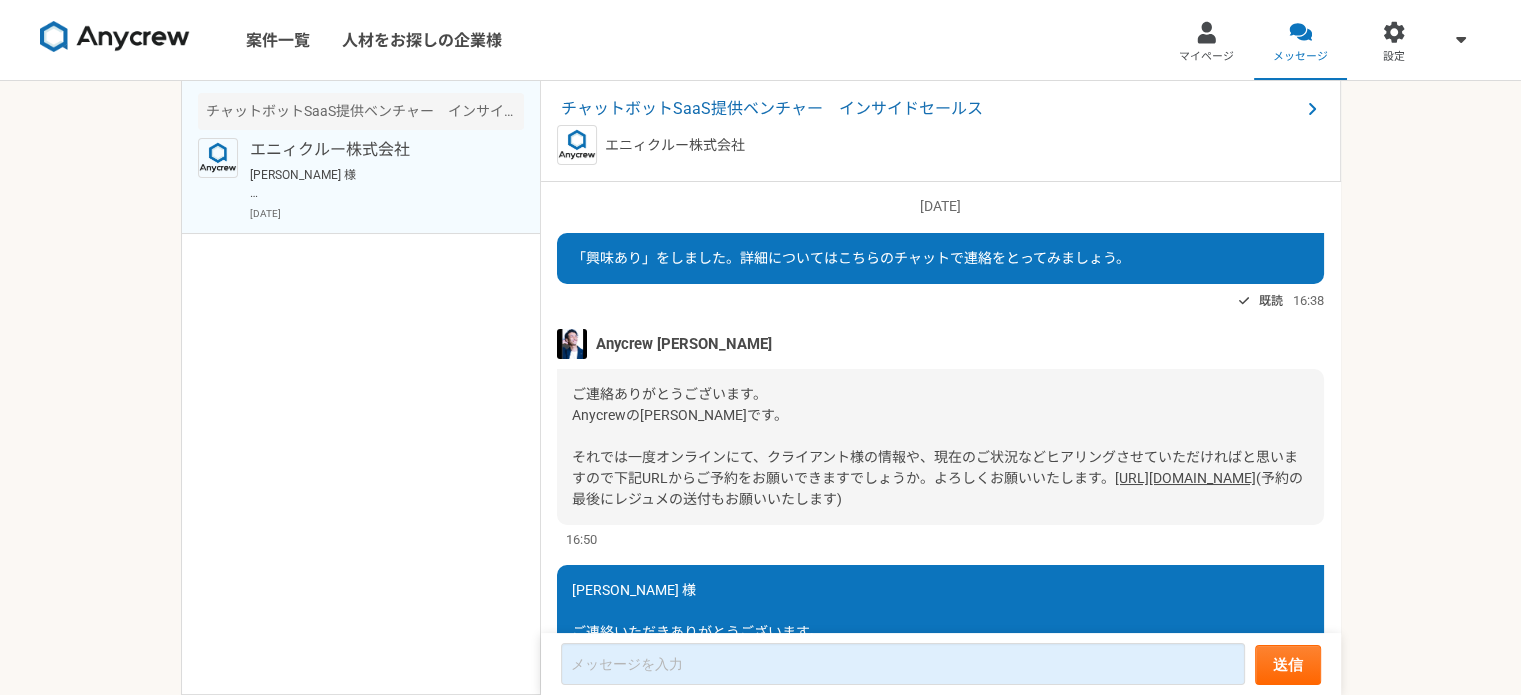 scroll, scrollTop: 0, scrollLeft: 0, axis: both 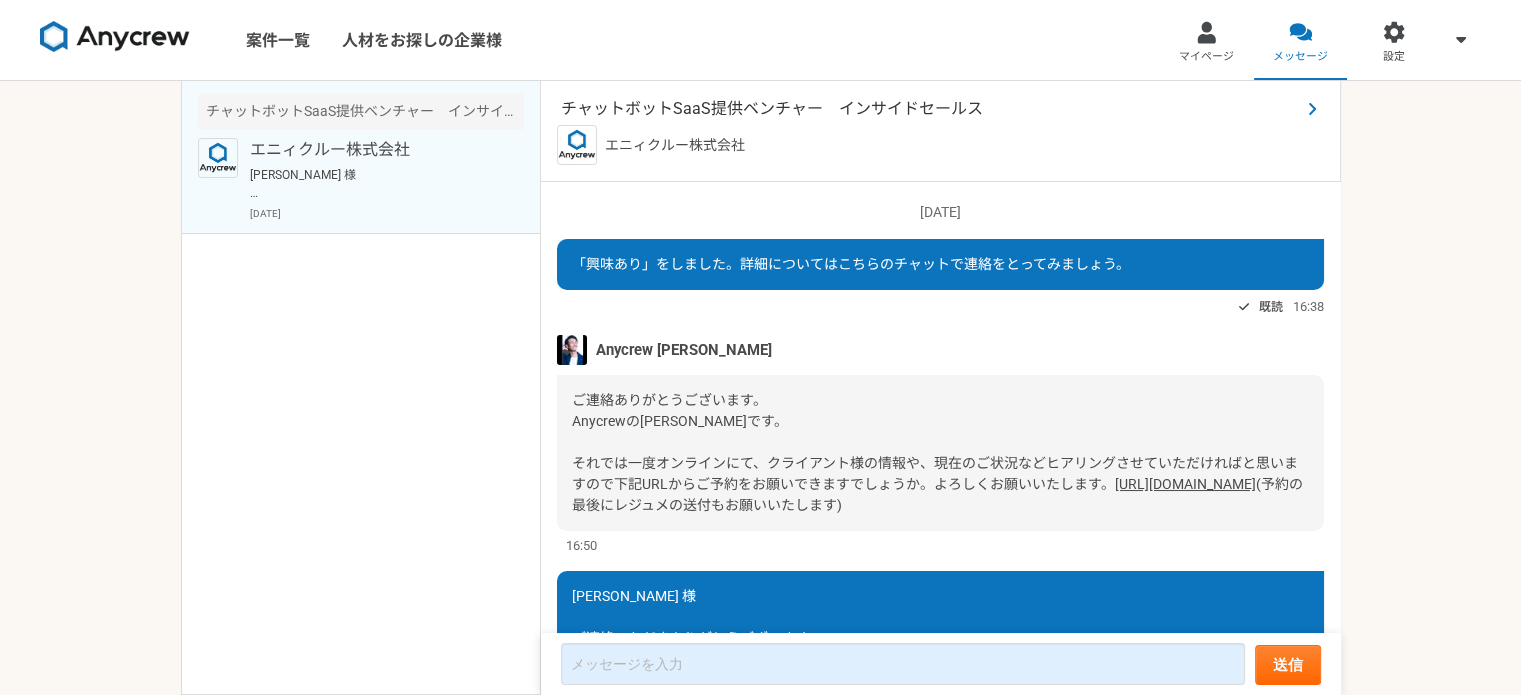 click on "チャットボットSaaS提供ベンチャー　インサイドセールス" at bounding box center [930, 109] 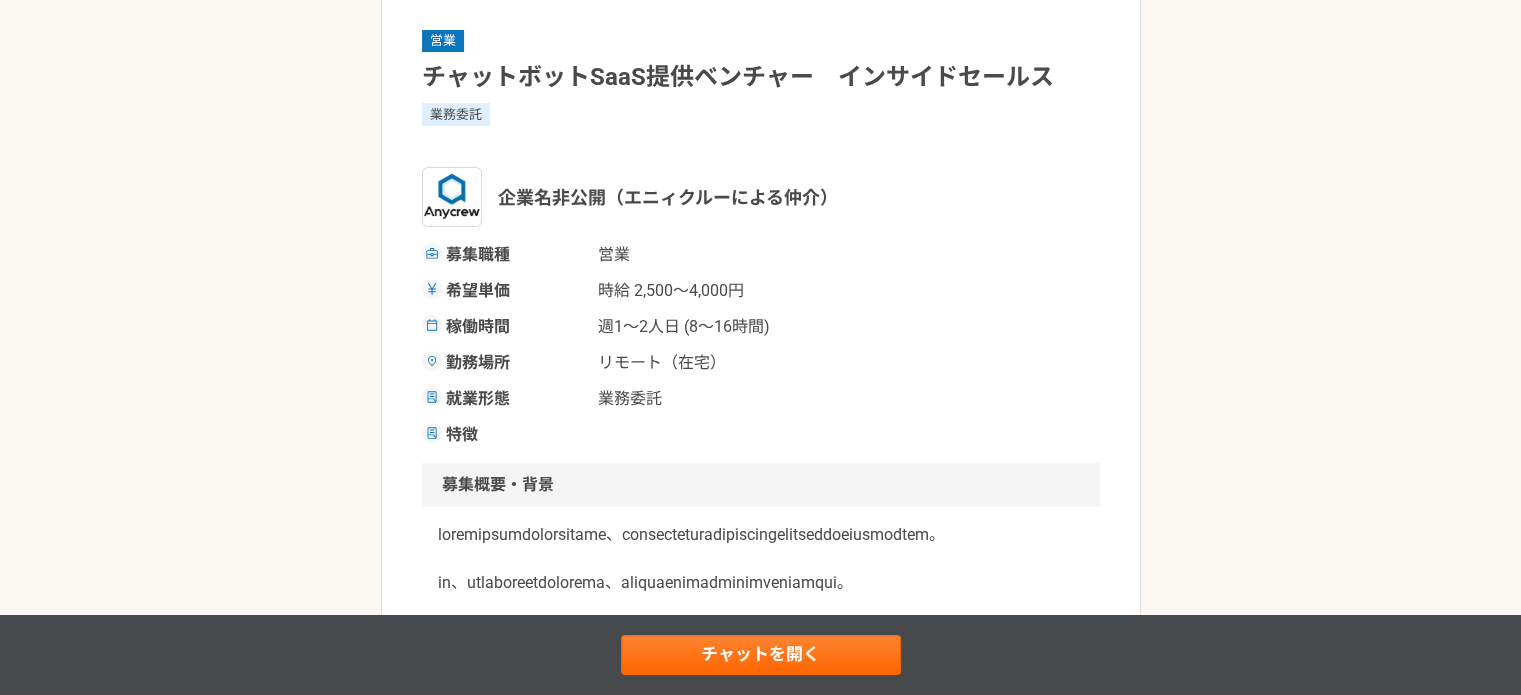 scroll, scrollTop: 100, scrollLeft: 0, axis: vertical 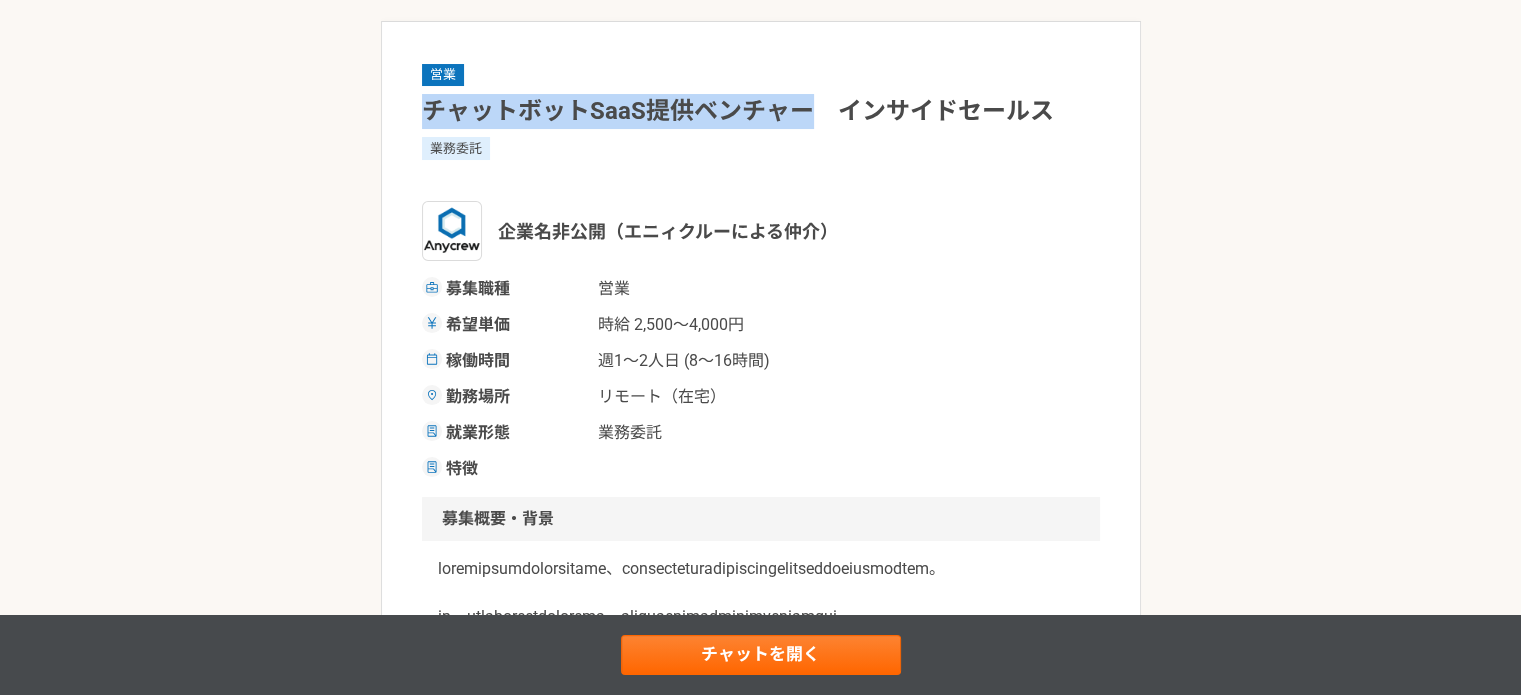 drag, startPoint x: 432, startPoint y: 115, endPoint x: 820, endPoint y: 107, distance: 388.08246 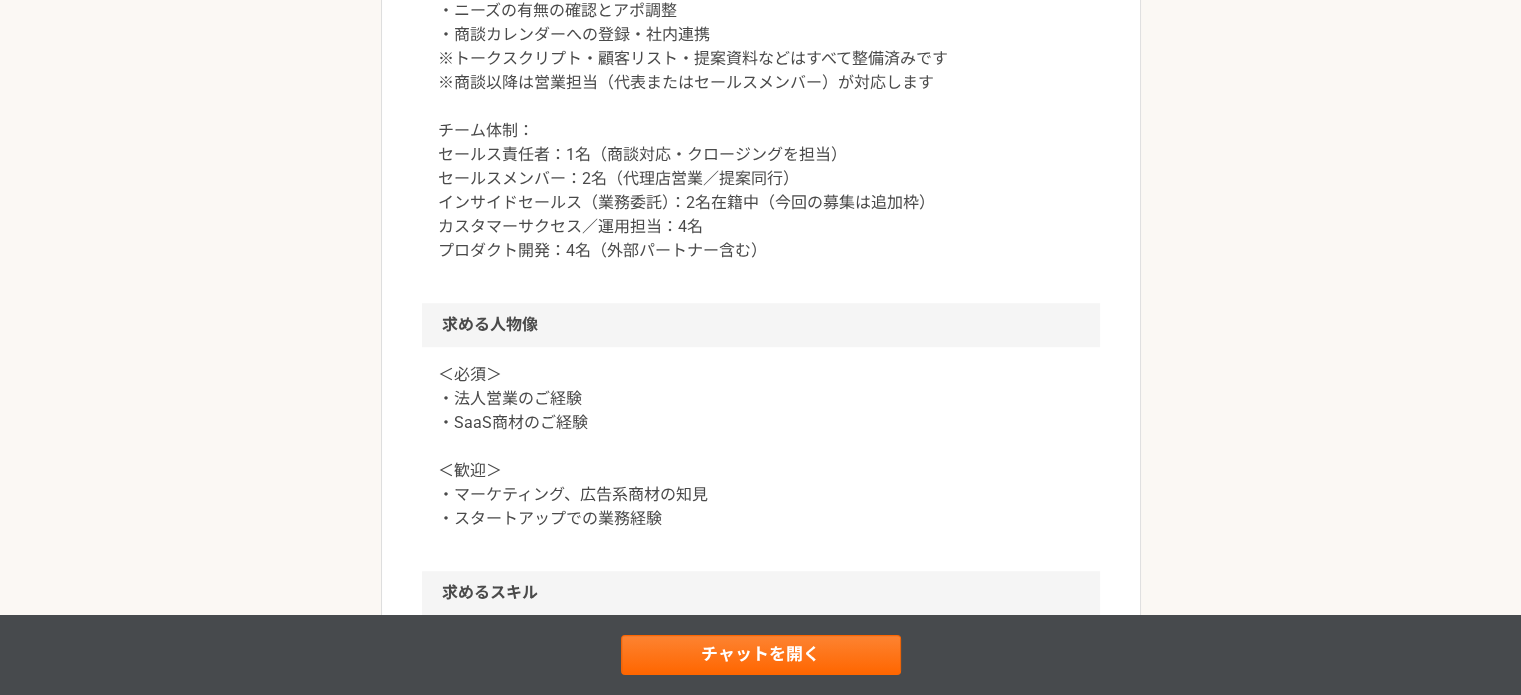 scroll, scrollTop: 1000, scrollLeft: 0, axis: vertical 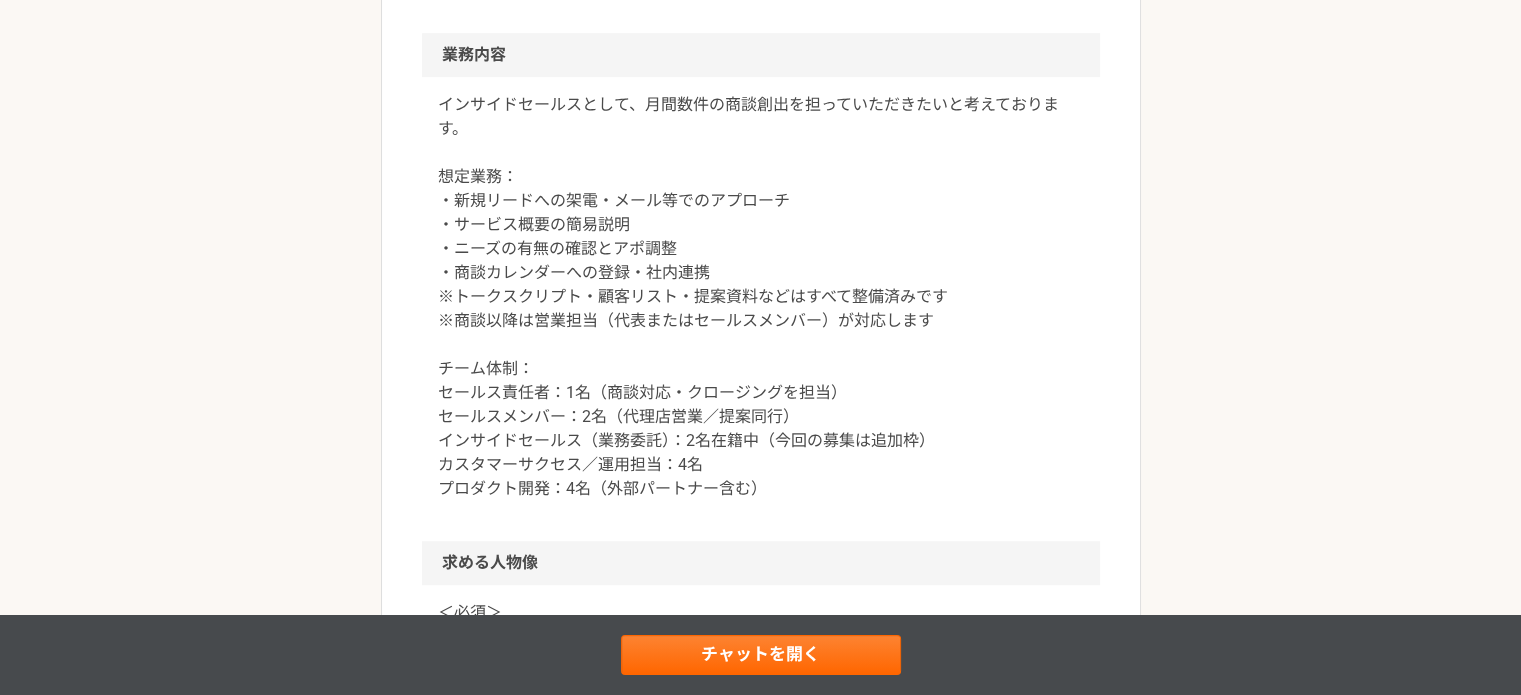 click on "業務内容" at bounding box center (761, 55) 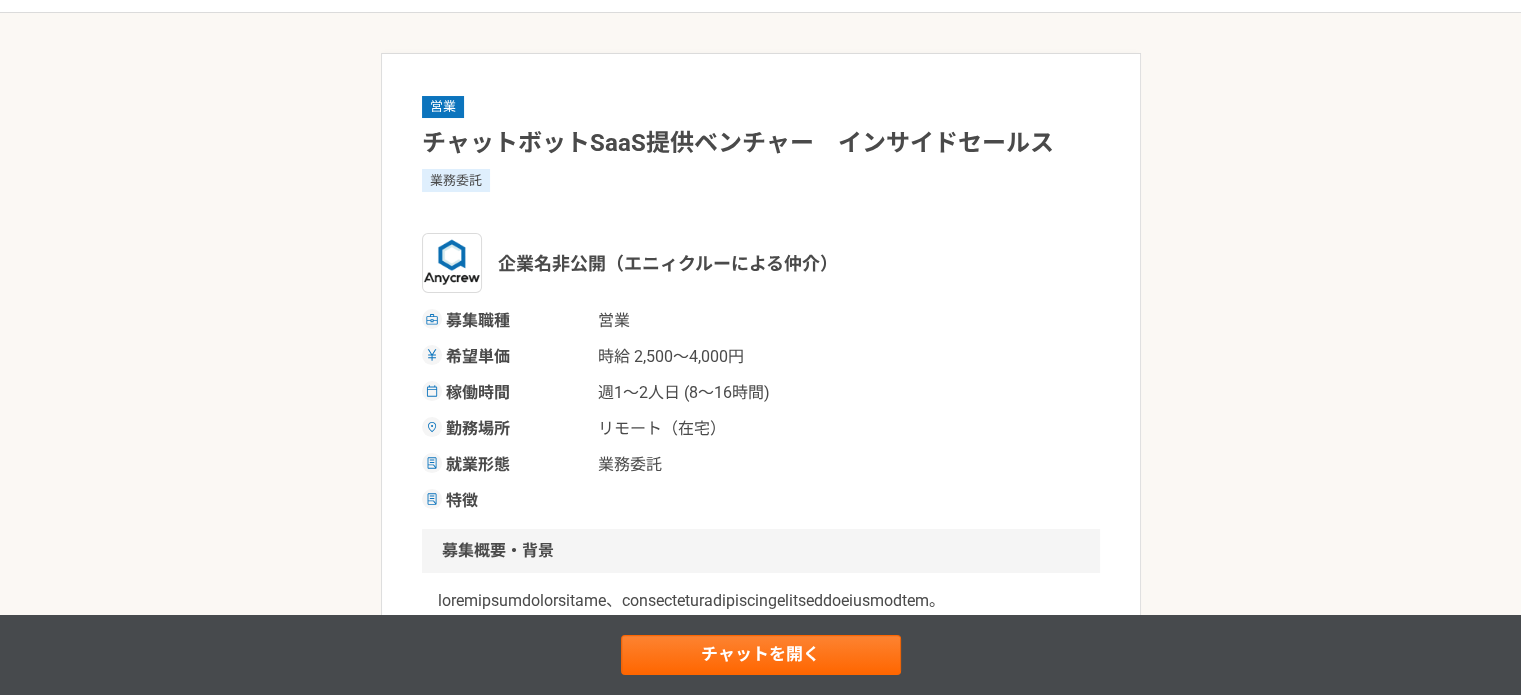 scroll, scrollTop: 200, scrollLeft: 0, axis: vertical 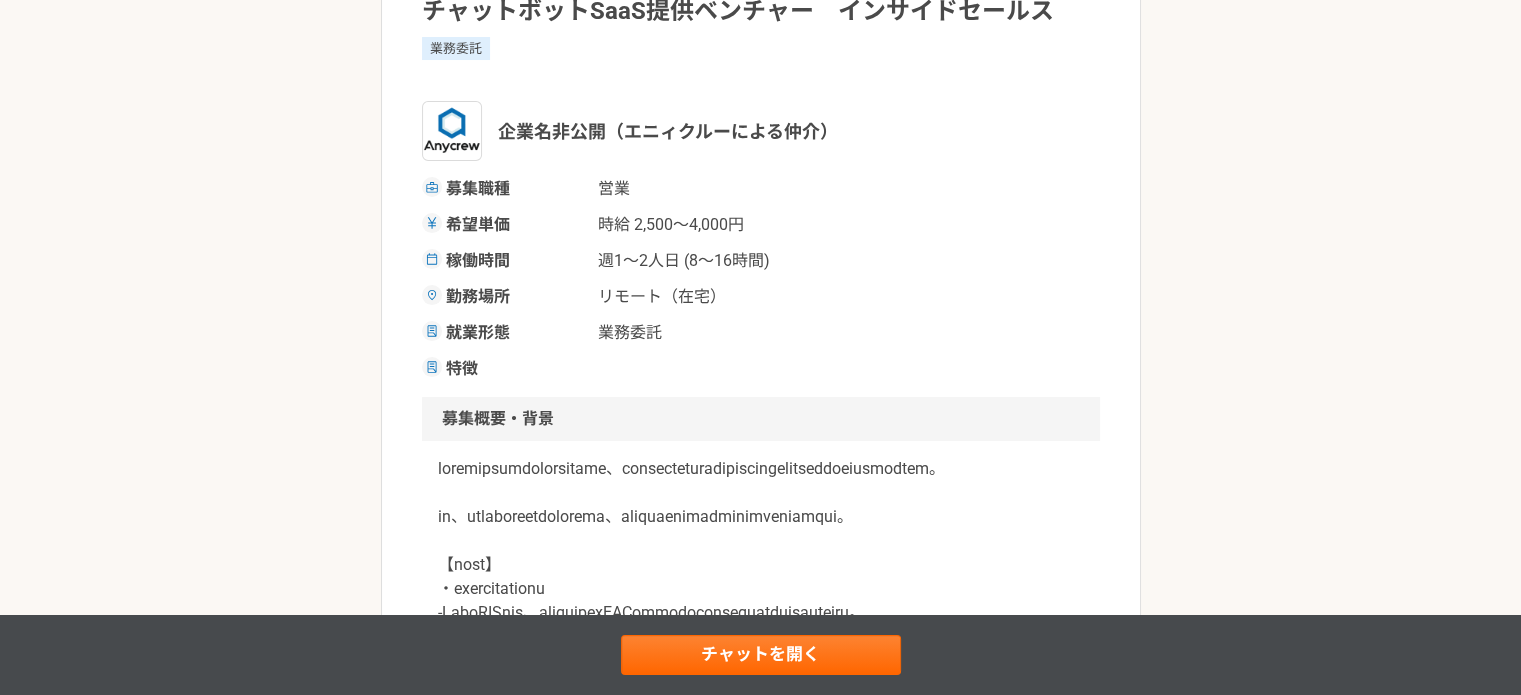 click on "勤務場所 リモート（在宅）" at bounding box center (761, 297) 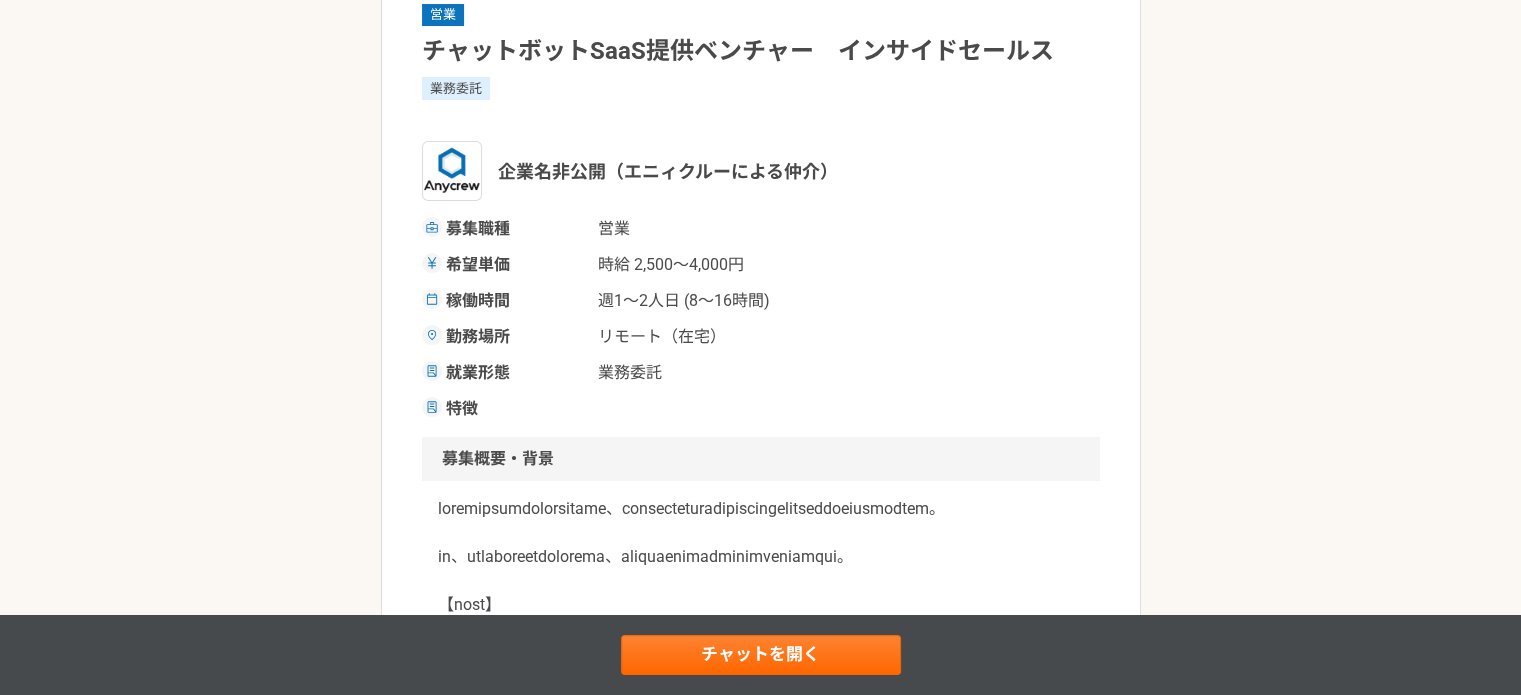 scroll, scrollTop: 0, scrollLeft: 0, axis: both 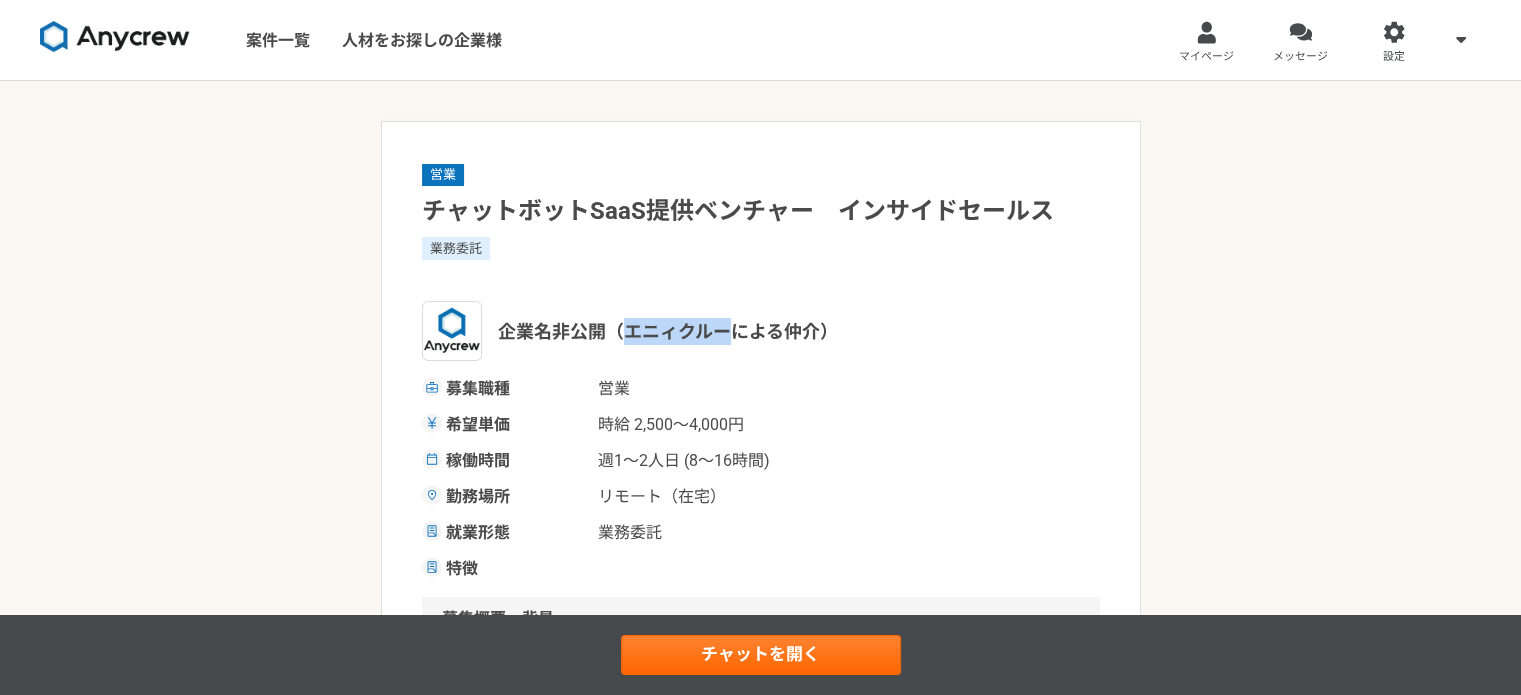 drag, startPoint x: 625, startPoint y: 329, endPoint x: 731, endPoint y: 330, distance: 106.004715 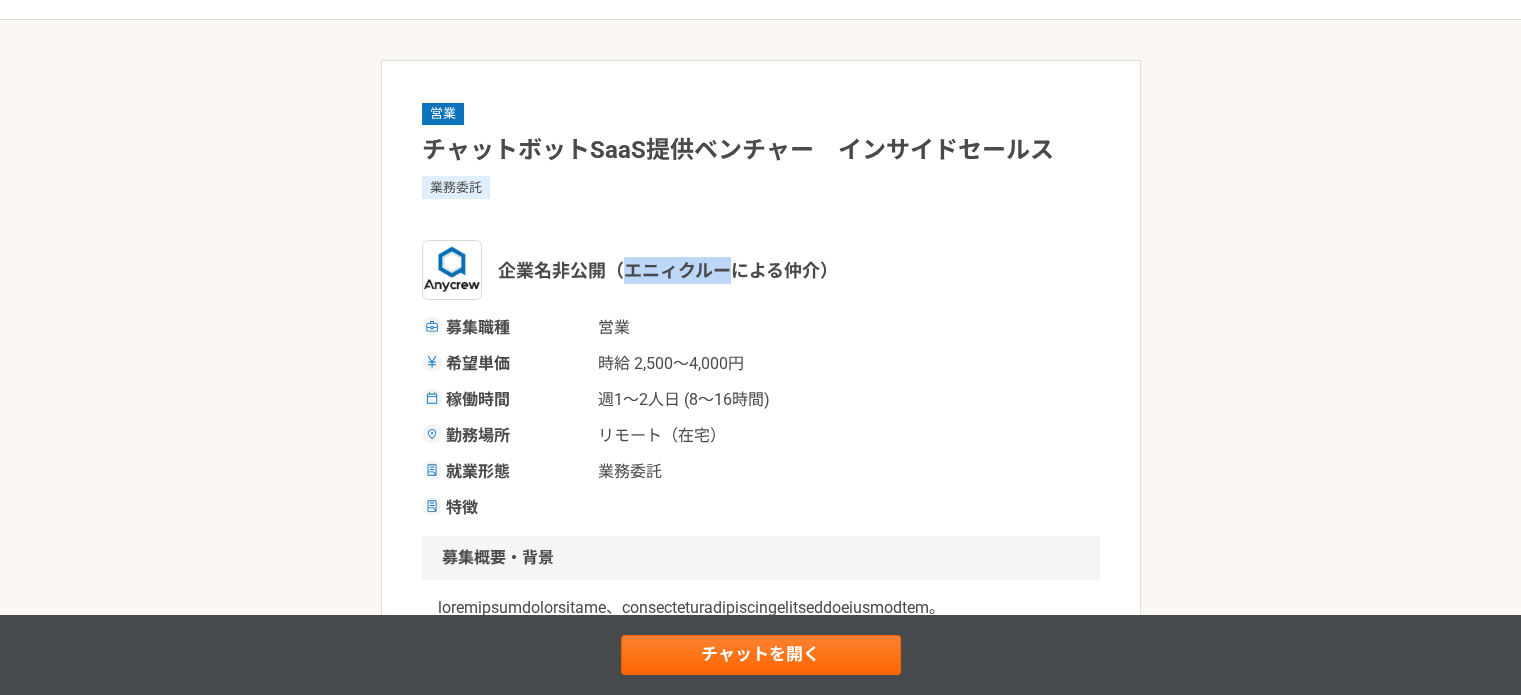 scroll, scrollTop: 0, scrollLeft: 0, axis: both 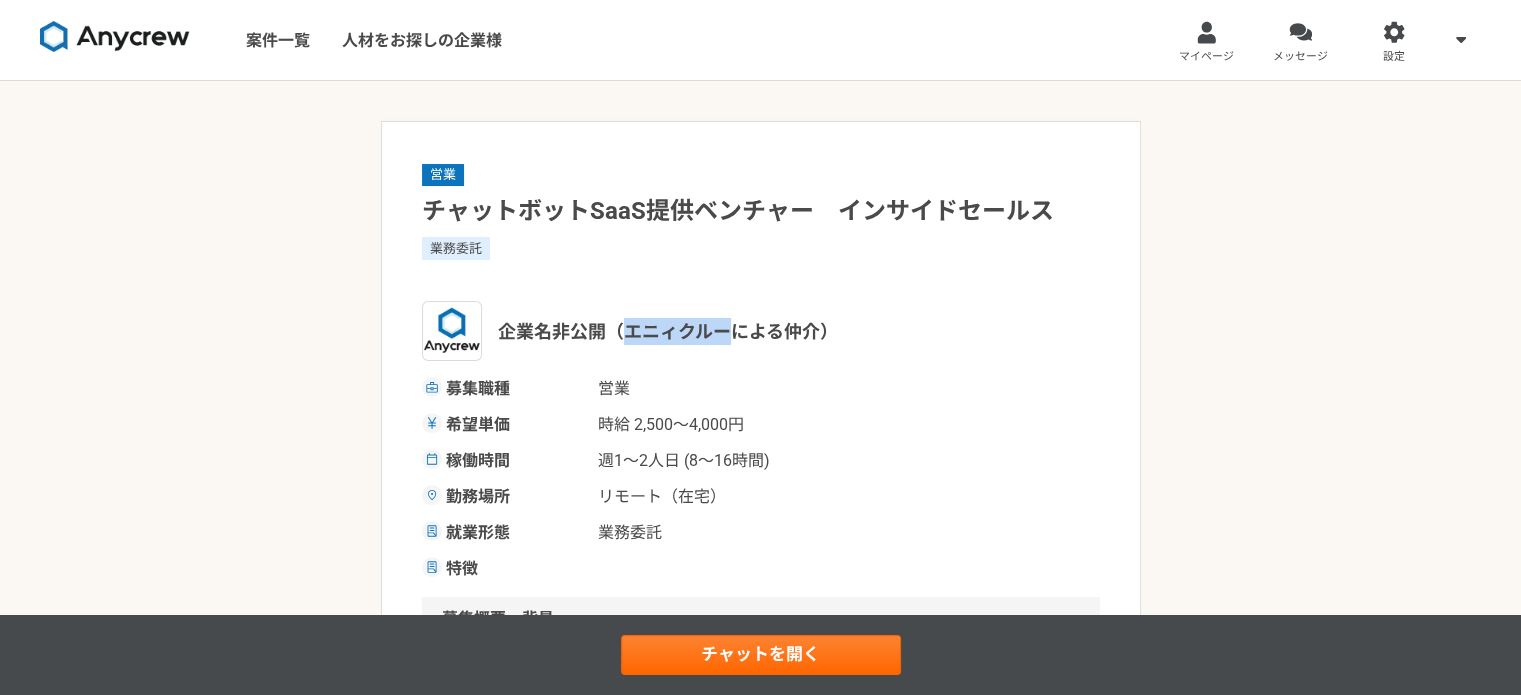 drag, startPoint x: 1299, startPoint y: 47, endPoint x: 1287, endPoint y: 60, distance: 17.691807 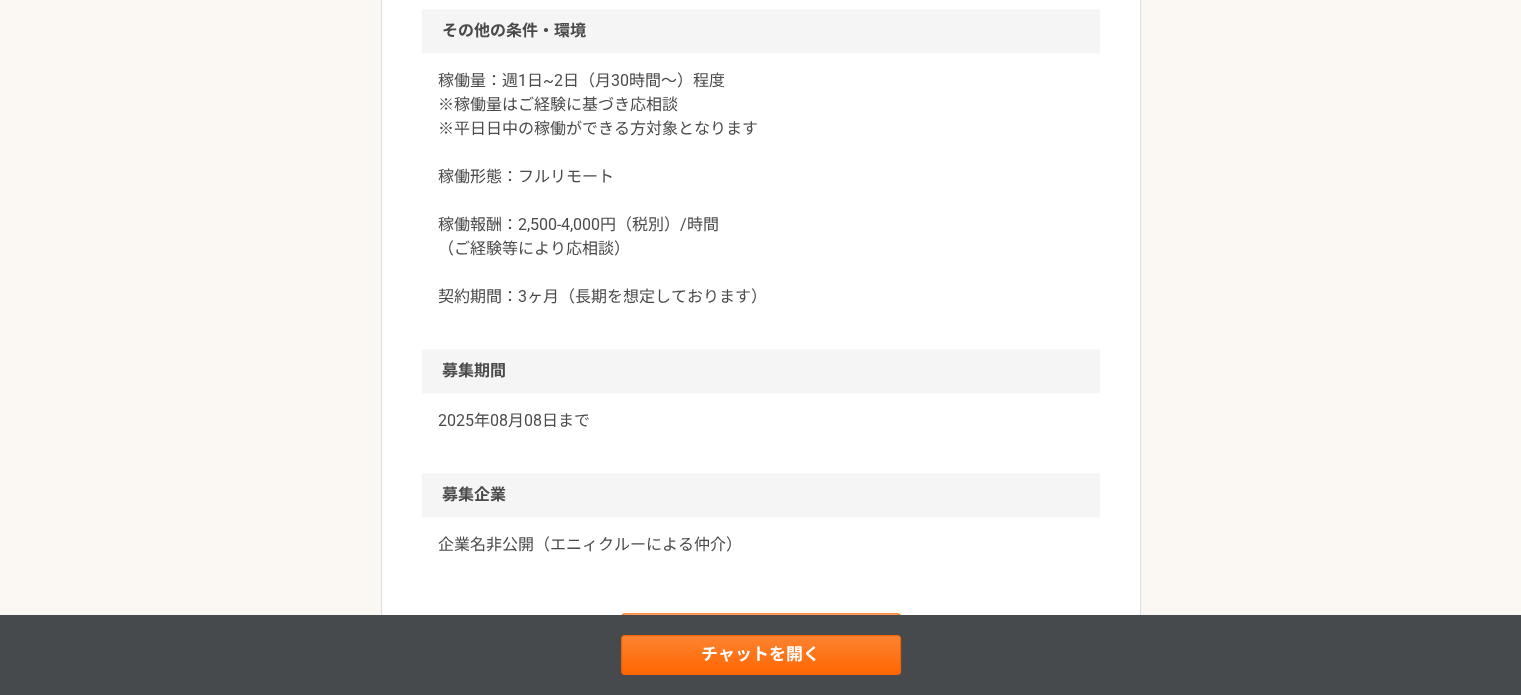 scroll, scrollTop: 1832, scrollLeft: 0, axis: vertical 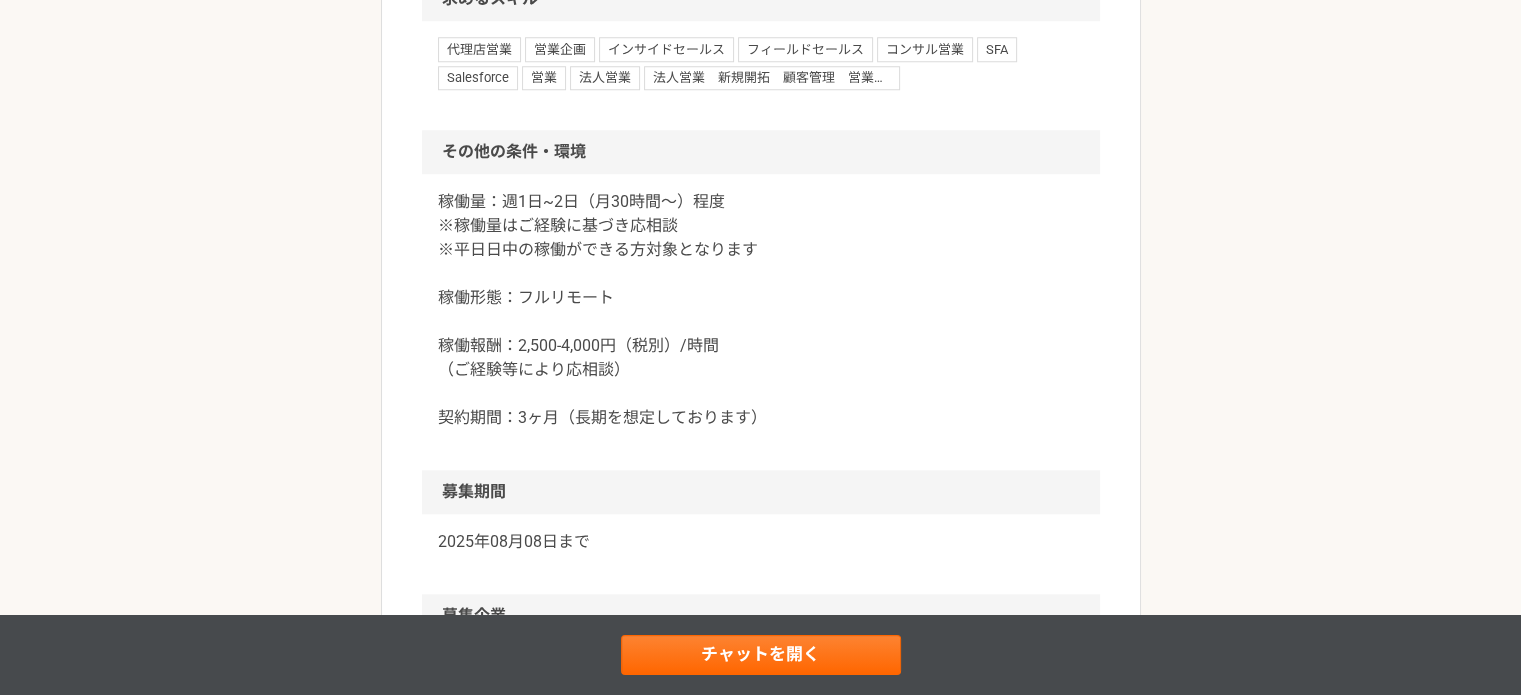 click on "代理店営業 営業企画 インサイドセールス フィールドセールス コンサル営業 SFA Salesforce 営業 法人営業 法人営業　新規開拓　顧客管理　営業提案" at bounding box center [761, 75] 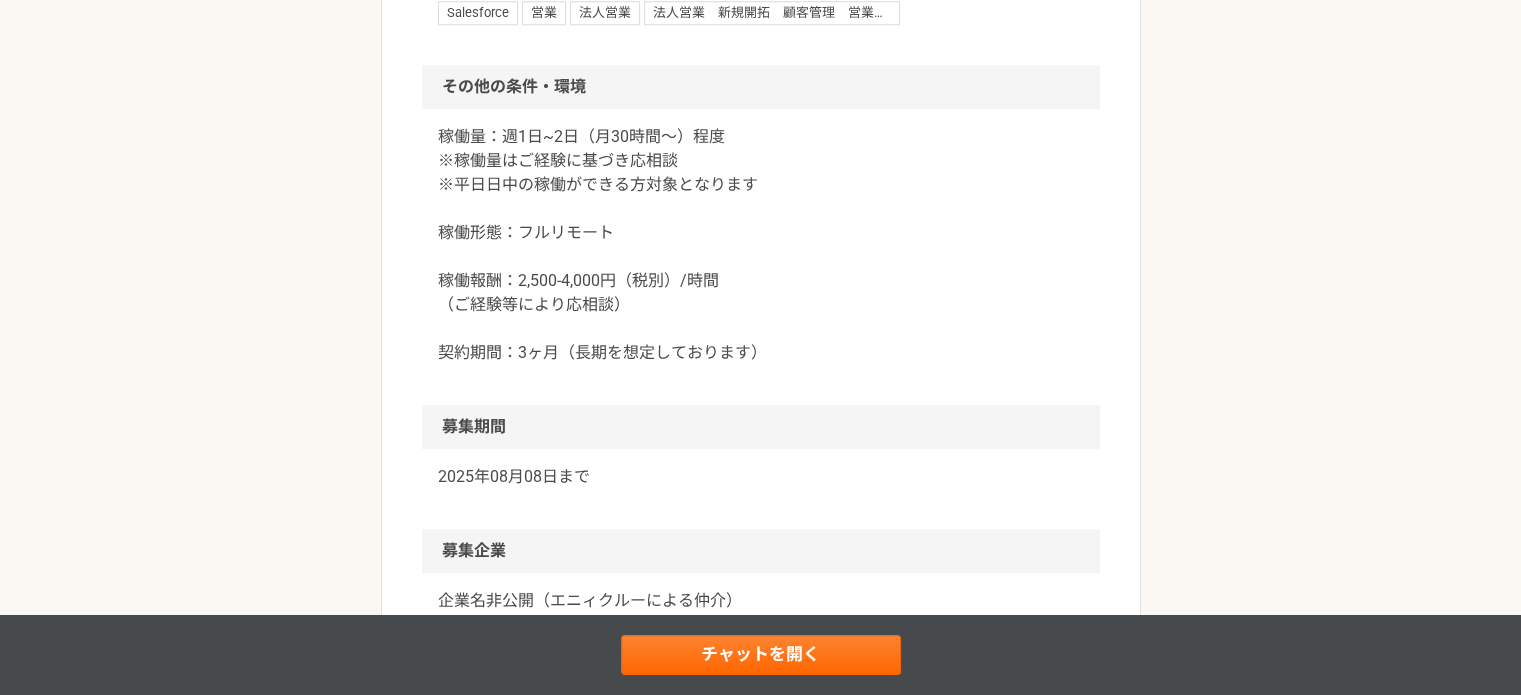 scroll, scrollTop: 1932, scrollLeft: 0, axis: vertical 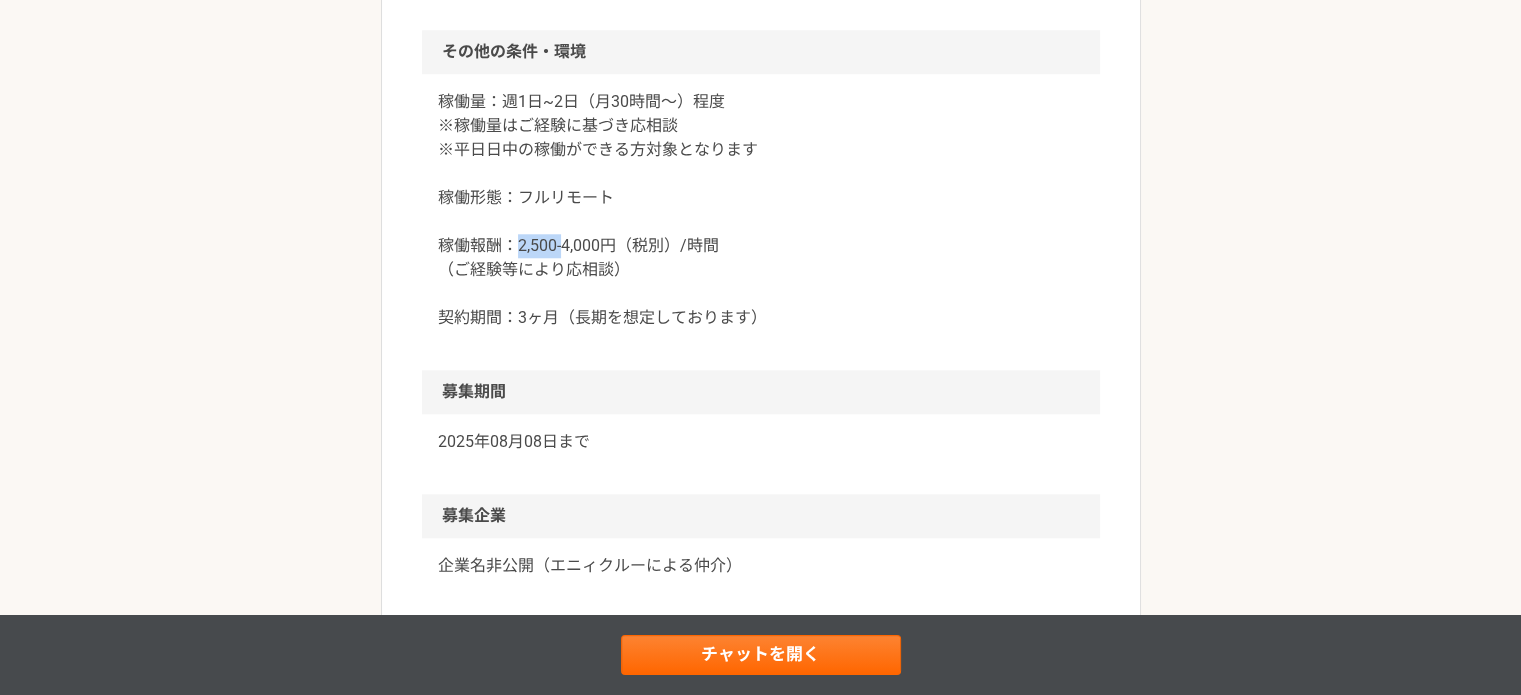 drag, startPoint x: 516, startPoint y: 367, endPoint x: 563, endPoint y: 367, distance: 47 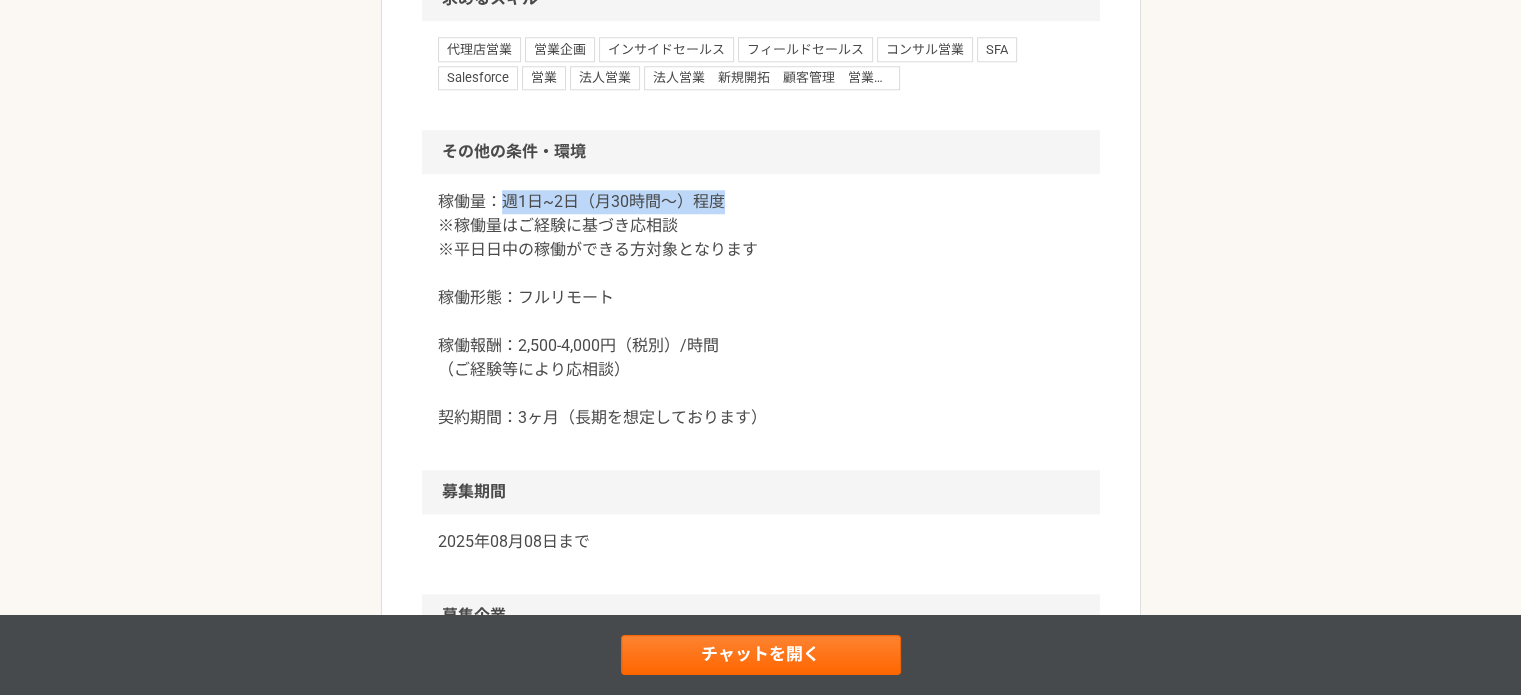 drag, startPoint x: 505, startPoint y: 321, endPoint x: 739, endPoint y: 318, distance: 234.01923 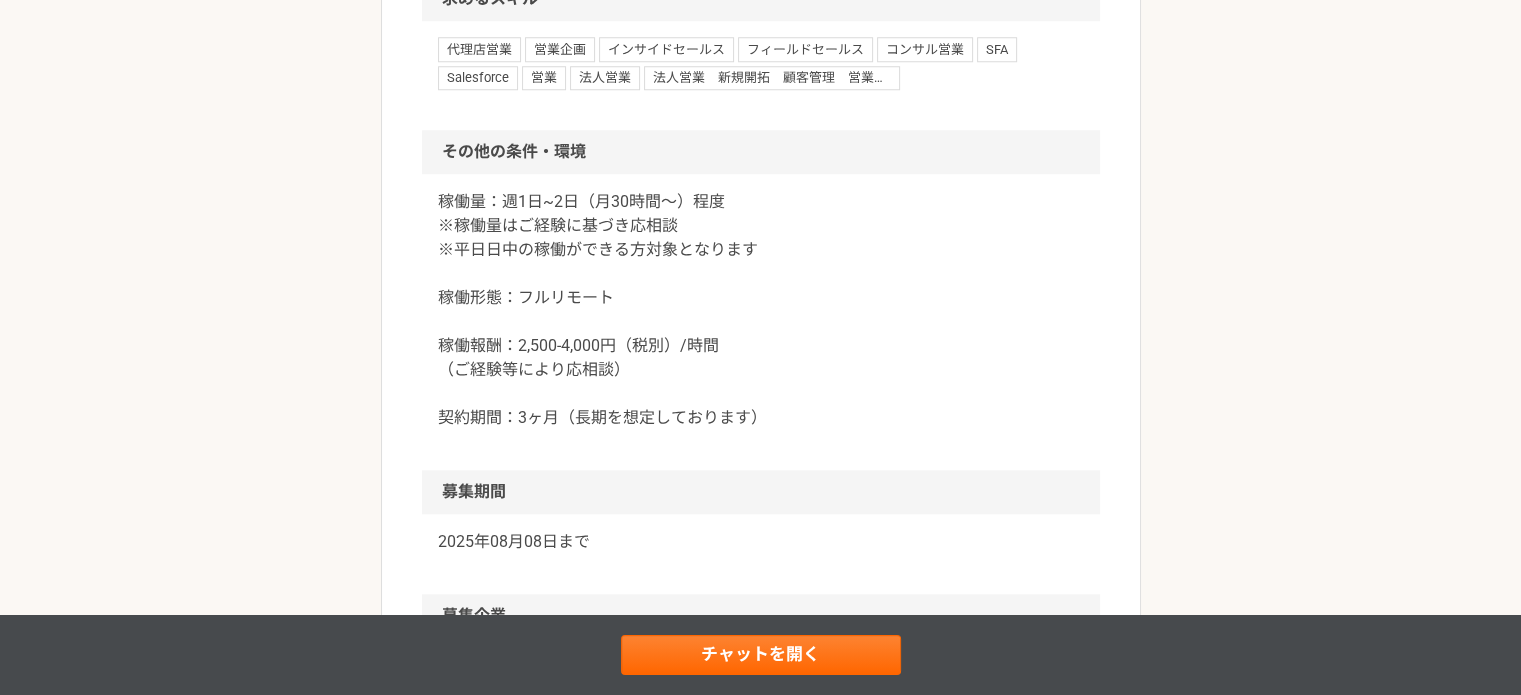 click on "稼働量：週1日~2日（月30時間〜）程度
※稼働量はご経験に基づき応相談
※平日日中の稼働ができる方対象となります
稼働形態：フルリモート
稼働報酬：2,500-4,000円（税別）/時間
（ご経験等により応相談）
契約期間：3ヶ月（長期を想定しております）" at bounding box center [761, 310] 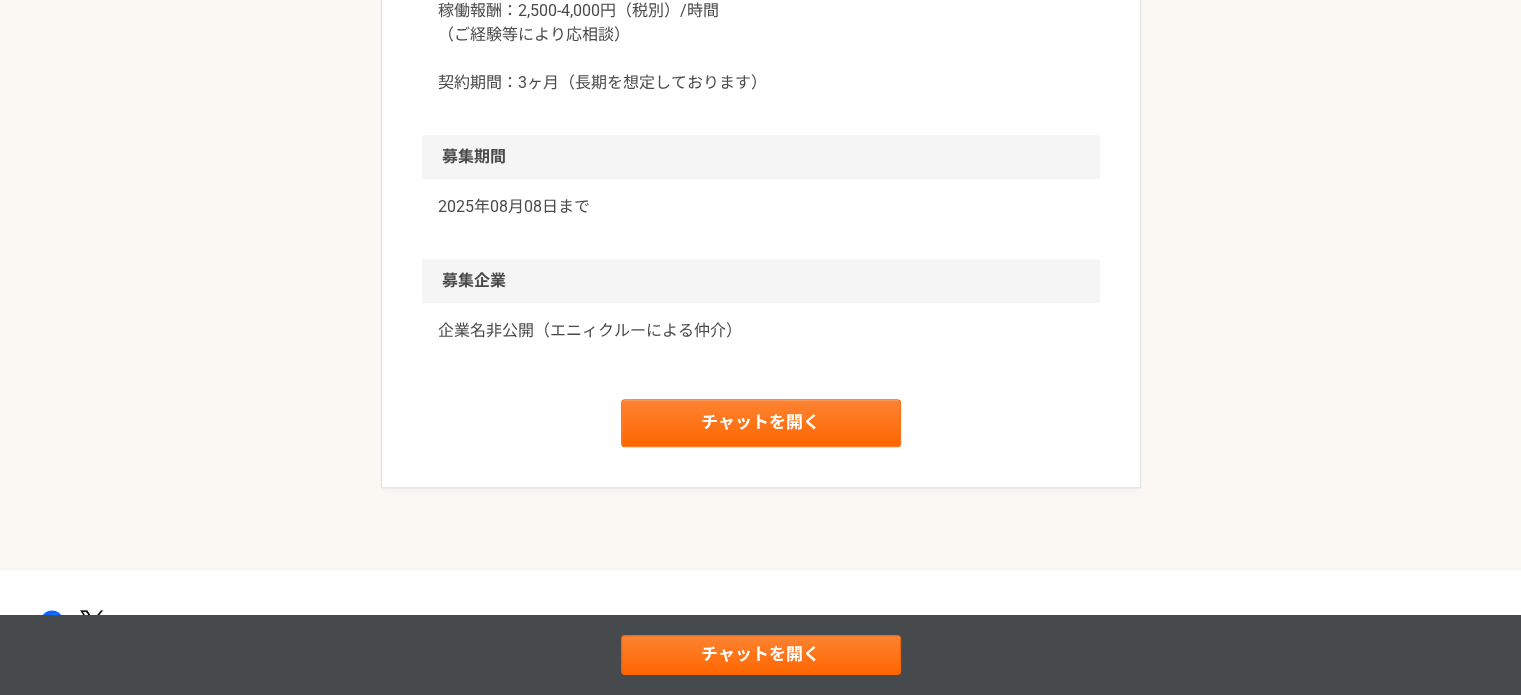 scroll, scrollTop: 2132, scrollLeft: 0, axis: vertical 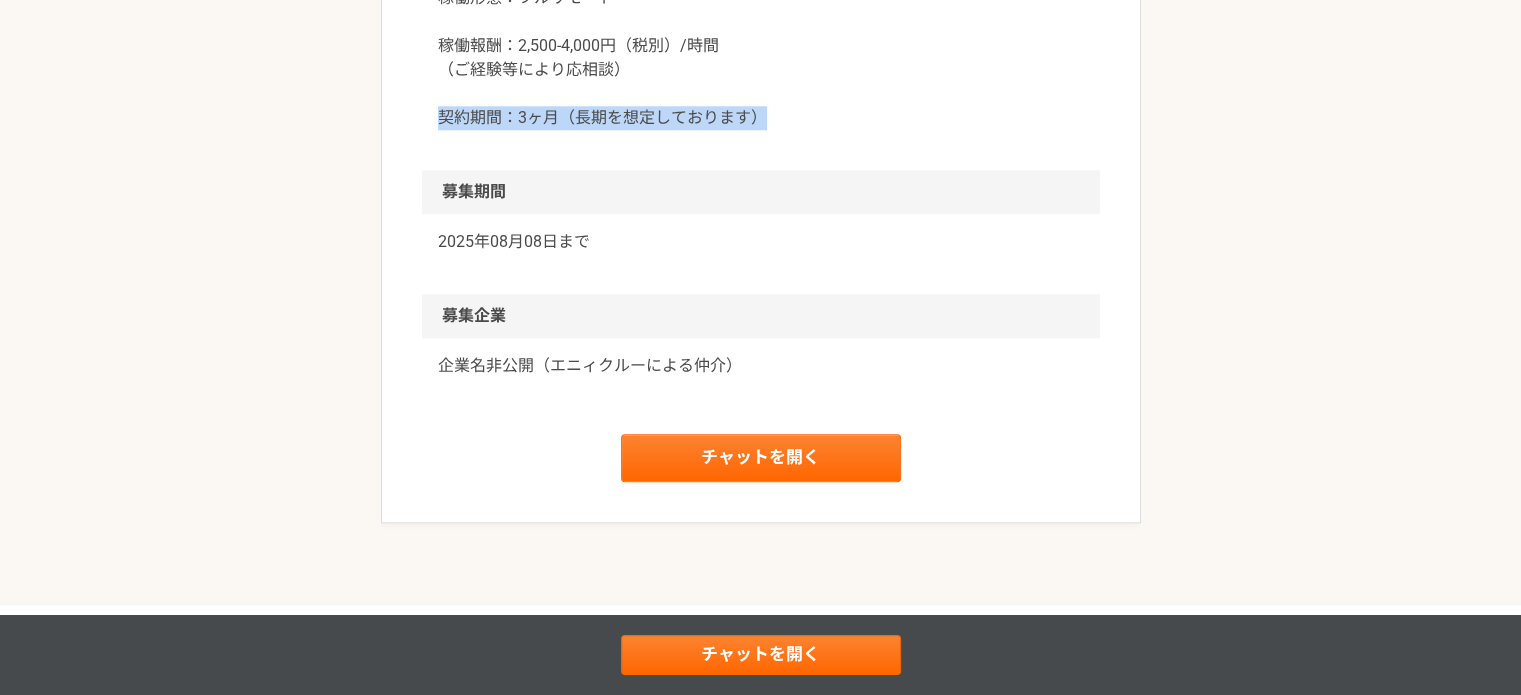 drag, startPoint x: 444, startPoint y: 234, endPoint x: 800, endPoint y: 227, distance: 356.06882 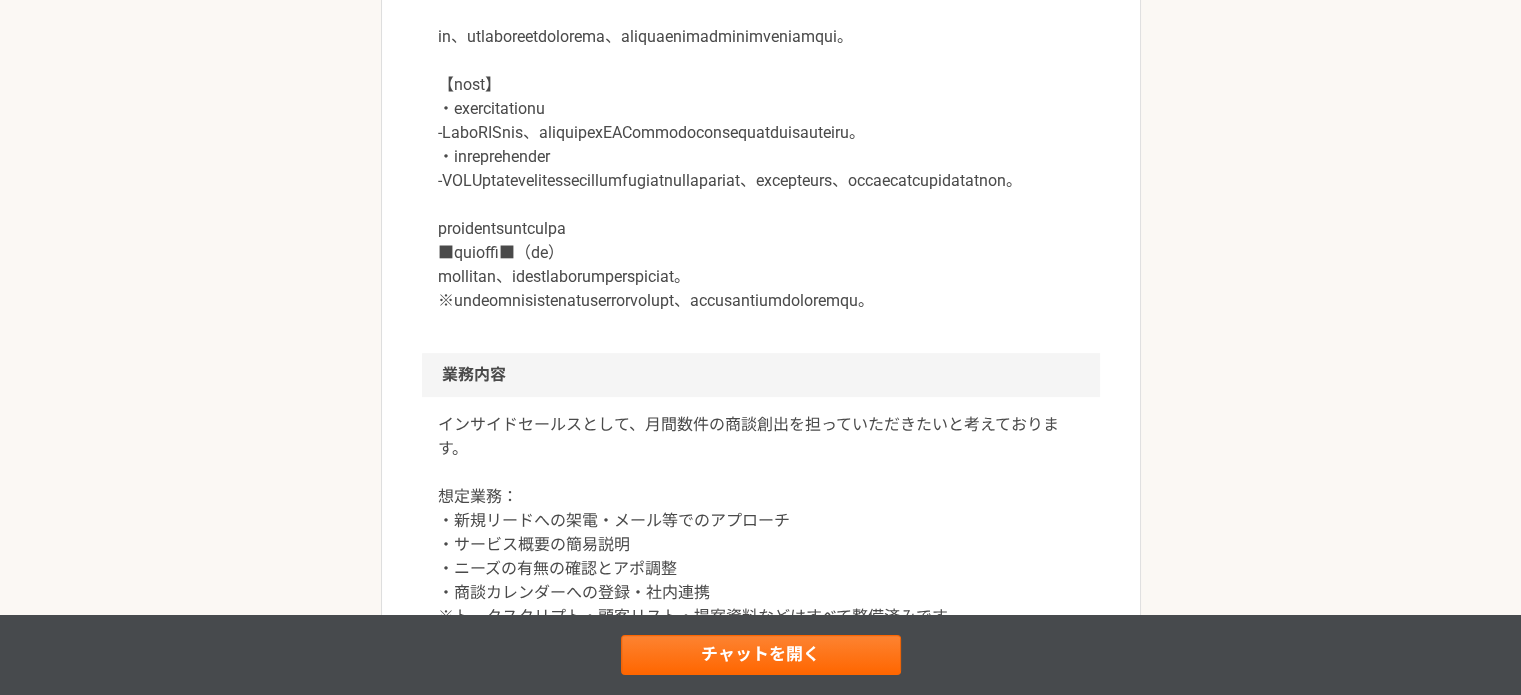 scroll, scrollTop: 632, scrollLeft: 0, axis: vertical 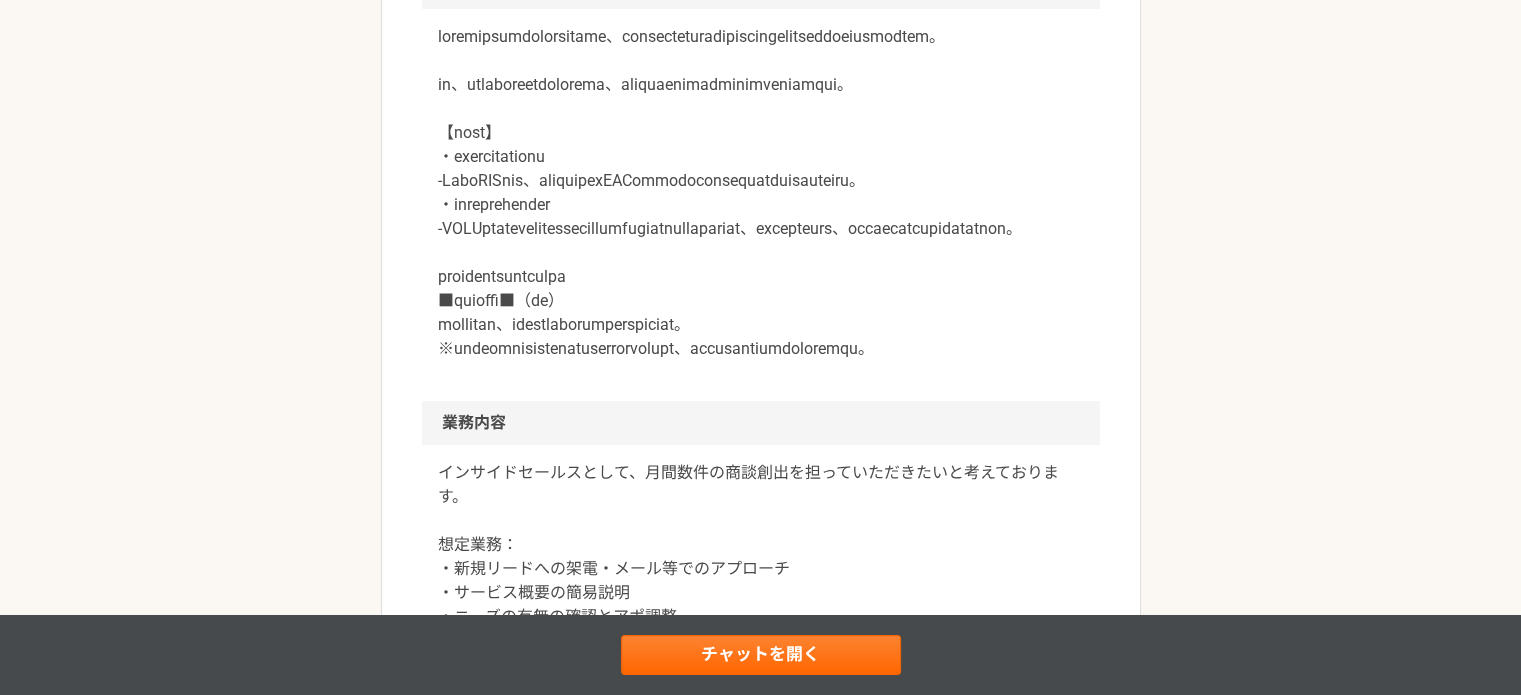 click at bounding box center (761, 193) 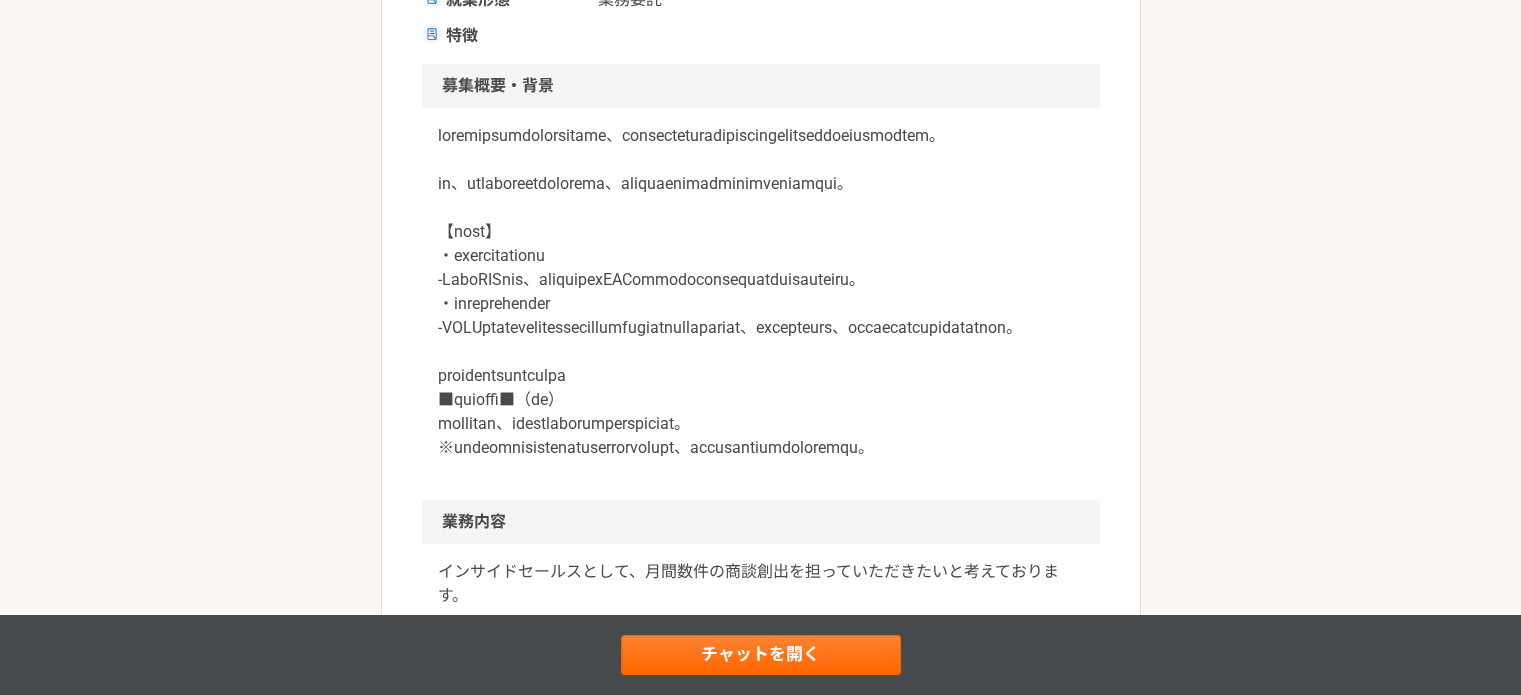 scroll, scrollTop: 432, scrollLeft: 0, axis: vertical 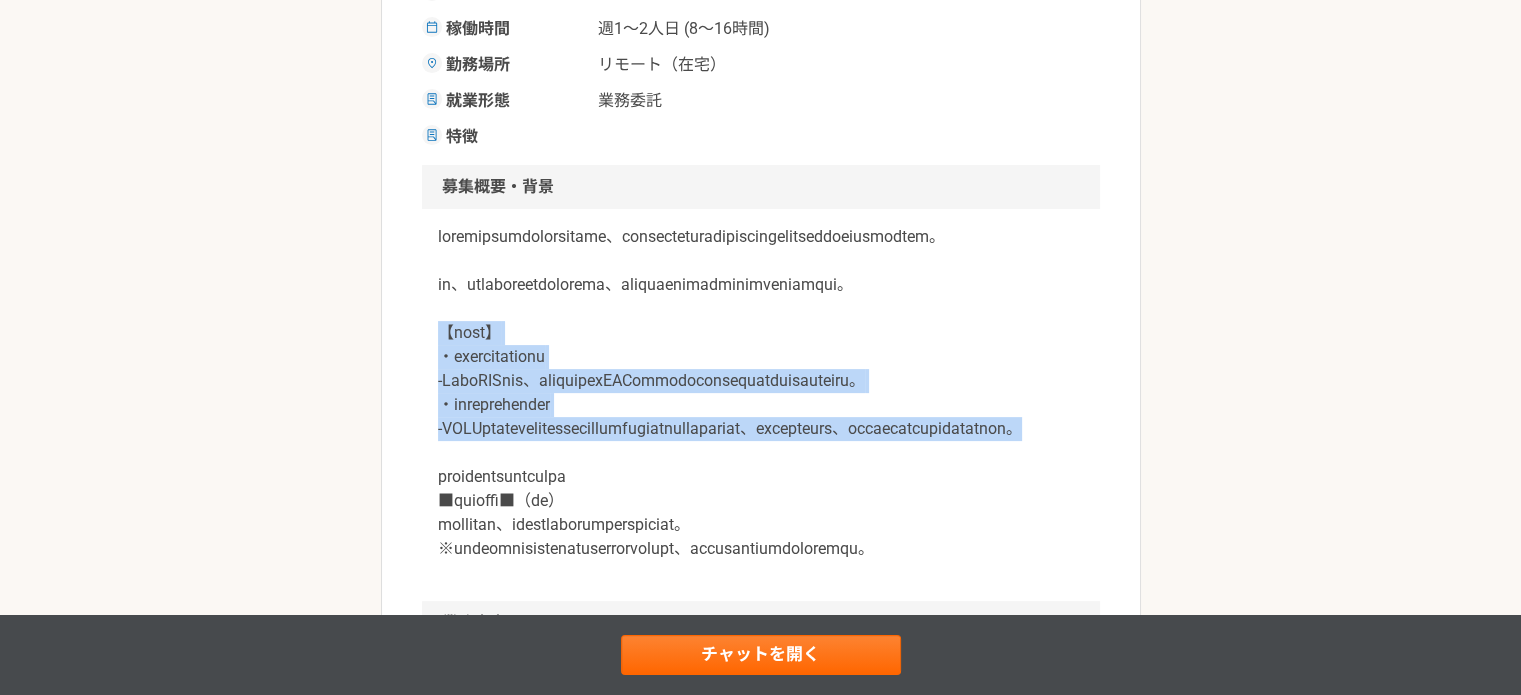 drag, startPoint x: 438, startPoint y: 371, endPoint x: 986, endPoint y: 531, distance: 570.88 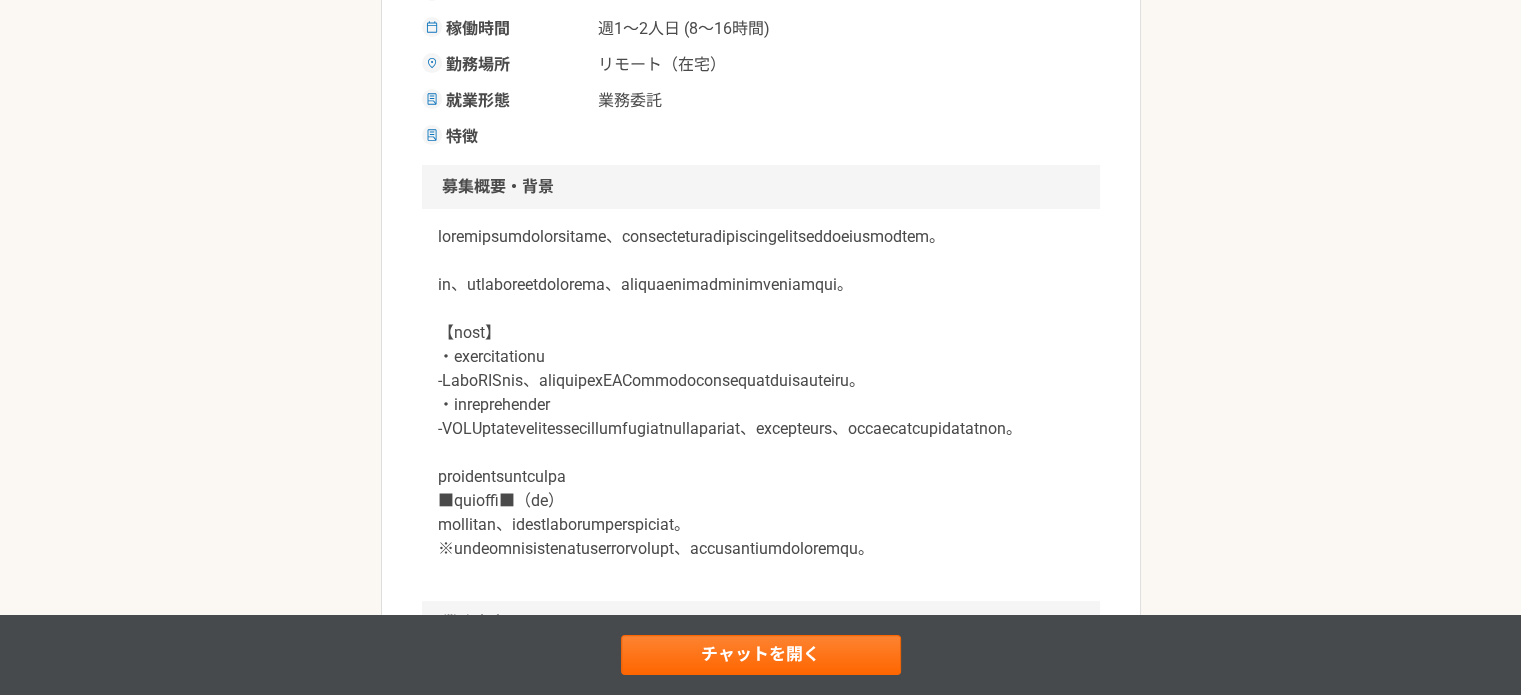 click at bounding box center (761, 393) 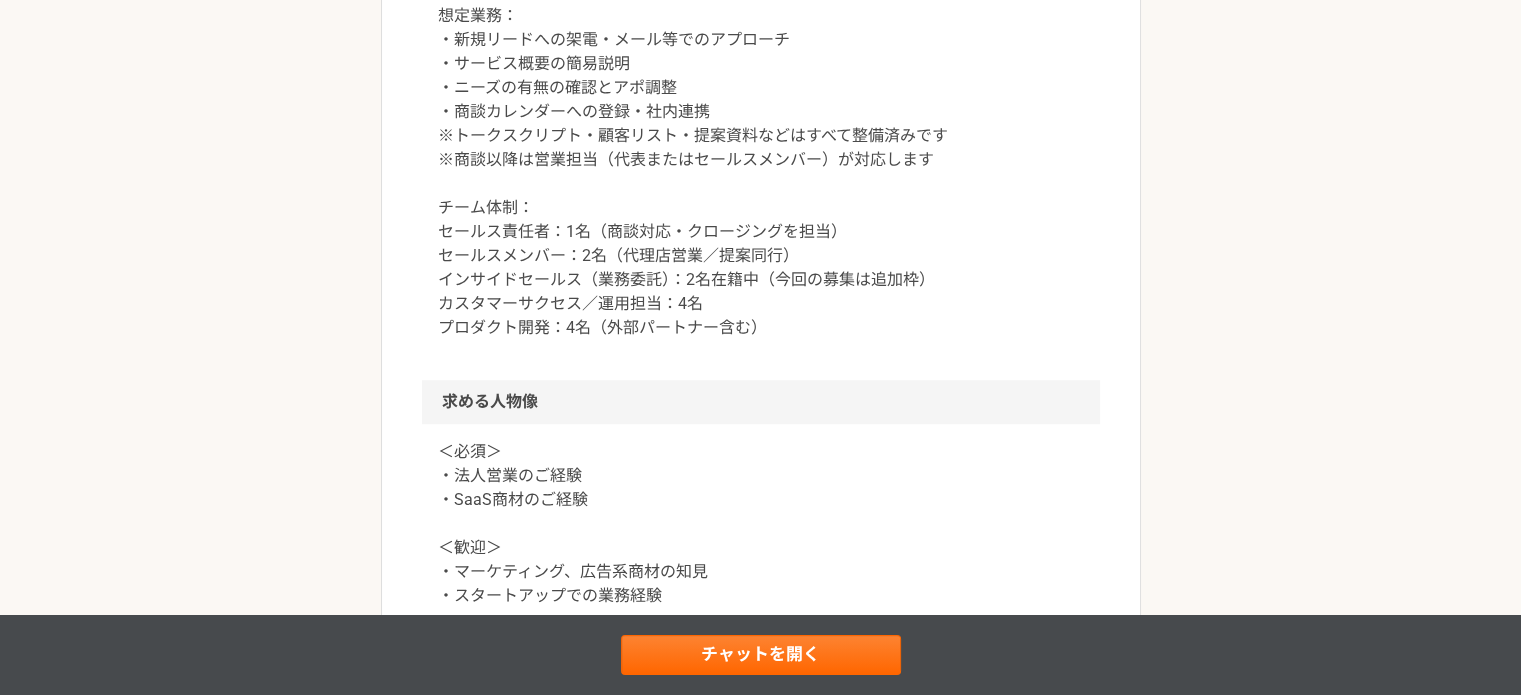 scroll, scrollTop: 1132, scrollLeft: 0, axis: vertical 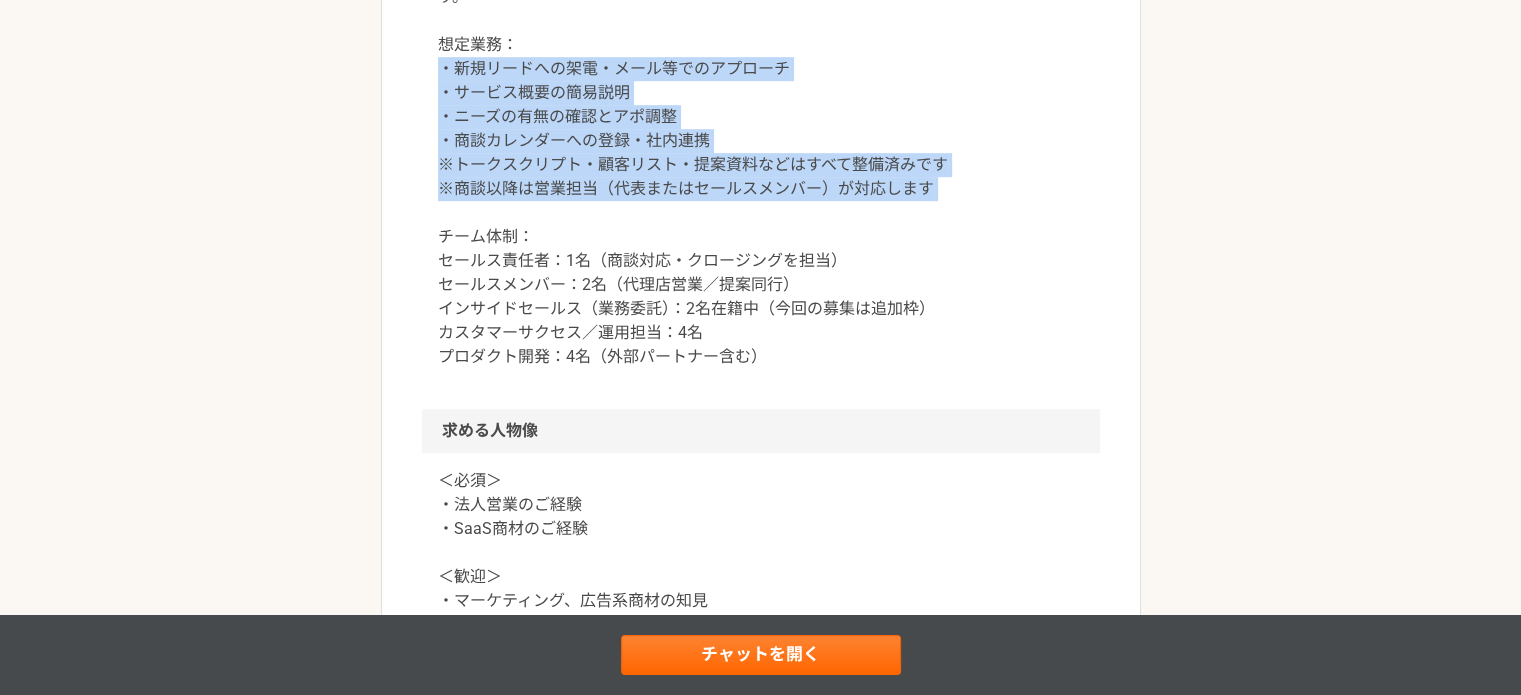 drag, startPoint x: 439, startPoint y: 191, endPoint x: 975, endPoint y: 325, distance: 552.49615 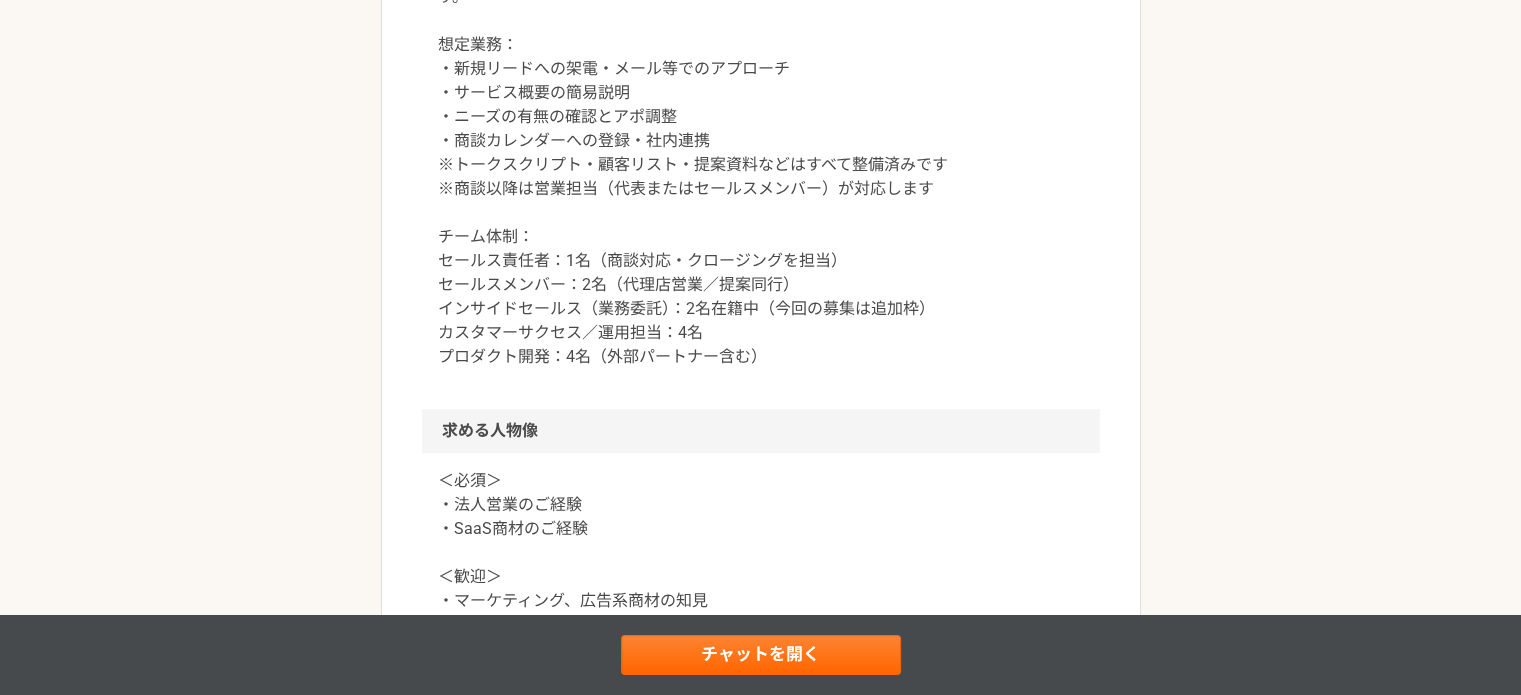 click on "インサイドセールスとして、月間数件の商談創出を担っていただきたいと考えております。
想定業務：
・新規リードへの架電・メール等でのアプローチ
・サービス概要の簡易説明
・ニーズの有無の確認とアポ調整
・商談カレンダーへの登録・社内連携
※トークスクリプト・顧客リスト・提案資料などはすべて整備済みです
※商談以降は営業担当（代表またはセールスメンバー）が対応します
チーム体制：
セールス責任者：1名（商談対応・クロージングを担当）
セールスメンバー：2名（代理店営業／提案同行）
インサイドセールス（業務委託）：2名在籍中（今回の募集は追加枠）
カスタマーサクセス／運用担当：4名
プロダクト開発：4名（外部パートナー含む）" at bounding box center [761, 165] 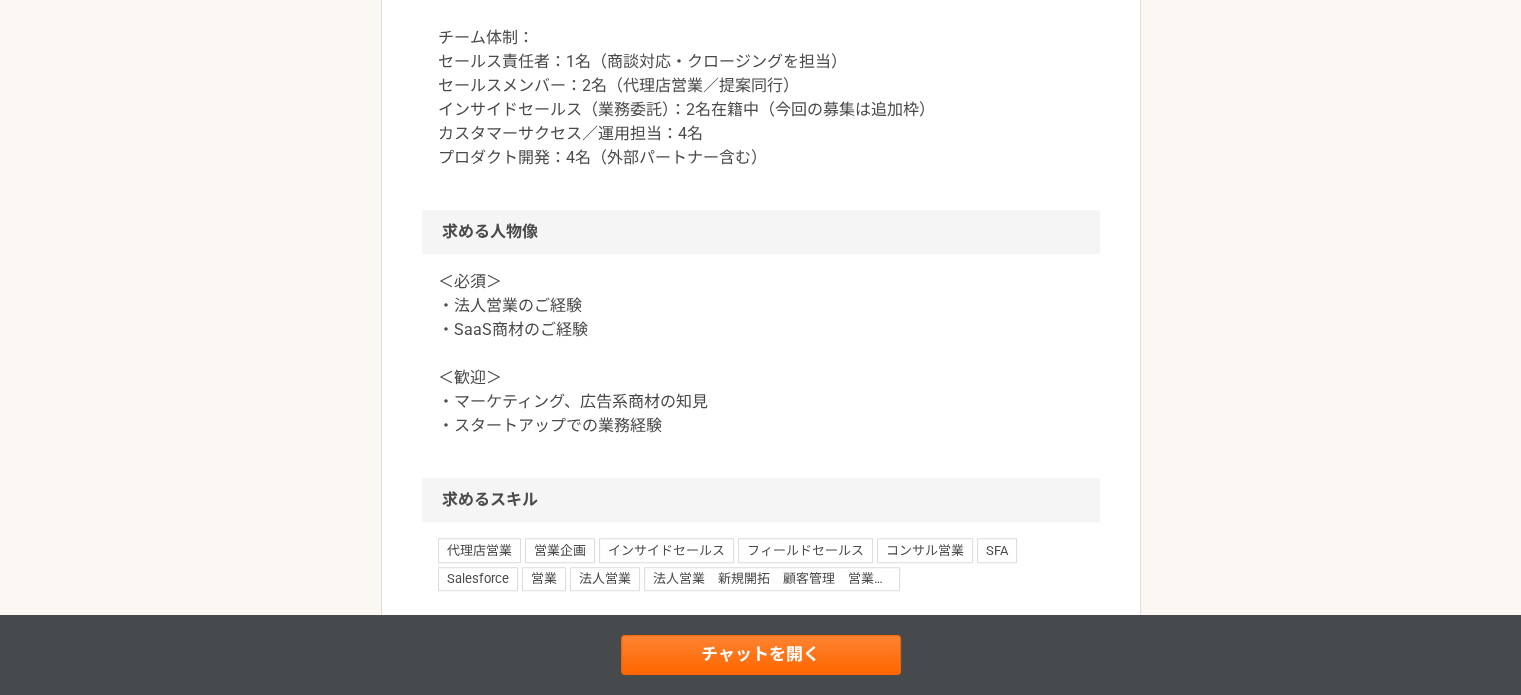 scroll, scrollTop: 1332, scrollLeft: 0, axis: vertical 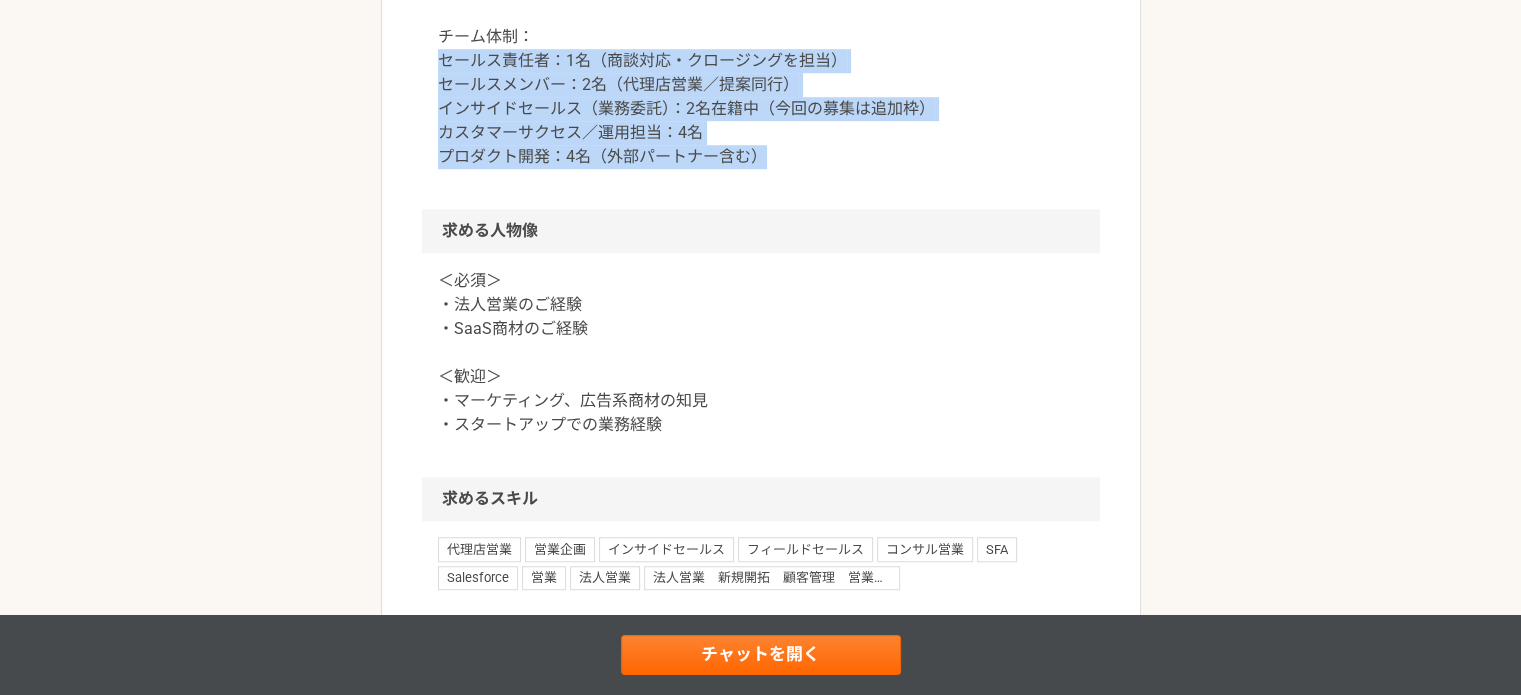 drag, startPoint x: 436, startPoint y: 180, endPoint x: 809, endPoint y: 285, distance: 387.4971 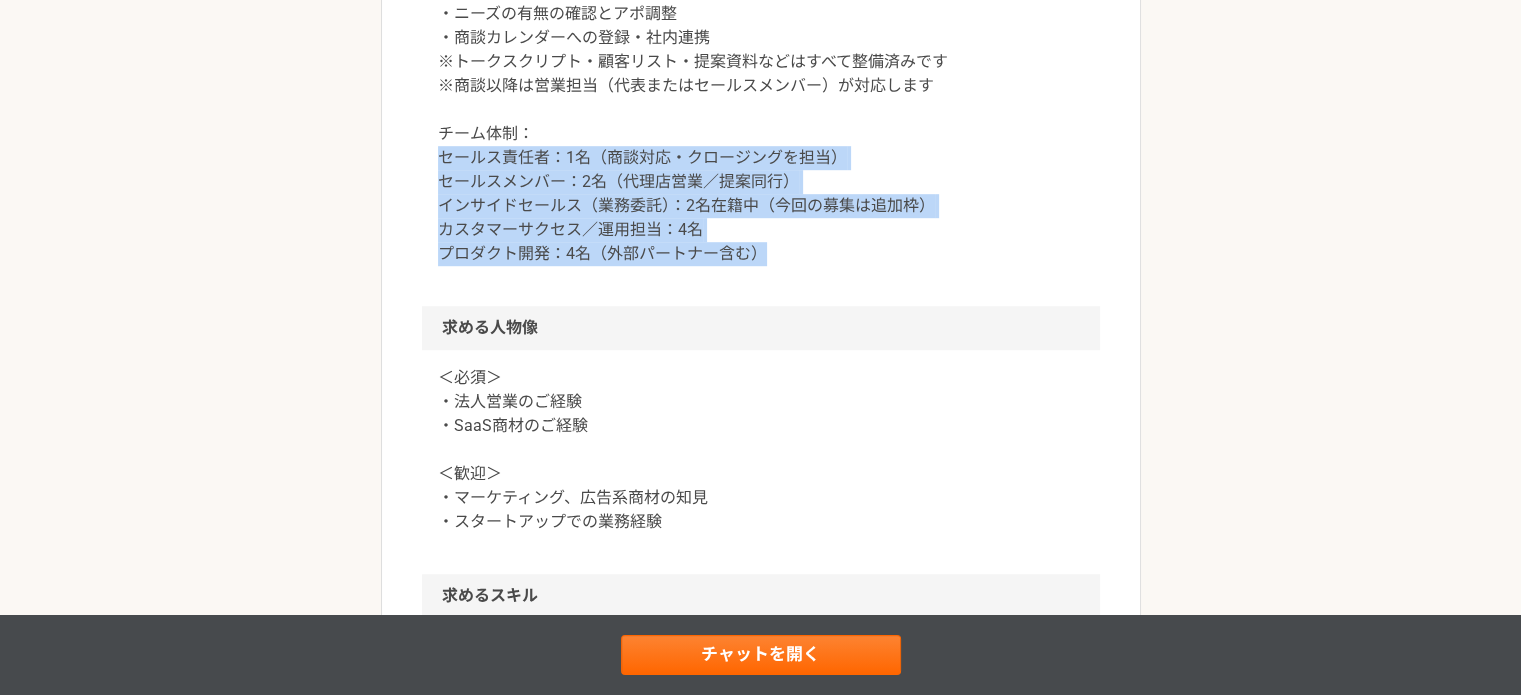 click on "インサイドセールスとして、月間数件の商談創出を担っていただきたいと考えております。
想定業務：
・新規リードへの架電・メール等でのアプローチ
・サービス概要の簡易説明
・ニーズの有無の確認とアポ調整
・商談カレンダーへの登録・社内連携
※トークスクリプト・顧客リスト・提案資料などはすべて整備済みです
※商談以降は営業担当（代表またはセールスメンバー）が対応します
チーム体制：
セールス責任者：1名（商談対応・クロージングを担当）
セールスメンバー：2名（代理店営業／提案同行）
インサイドセールス（業務委託）：2名在籍中（今回の募集は追加枠）
カスタマーサクセス／運用担当：4名
プロダクト開発：4名（外部パートナー含む）" at bounding box center [761, 62] 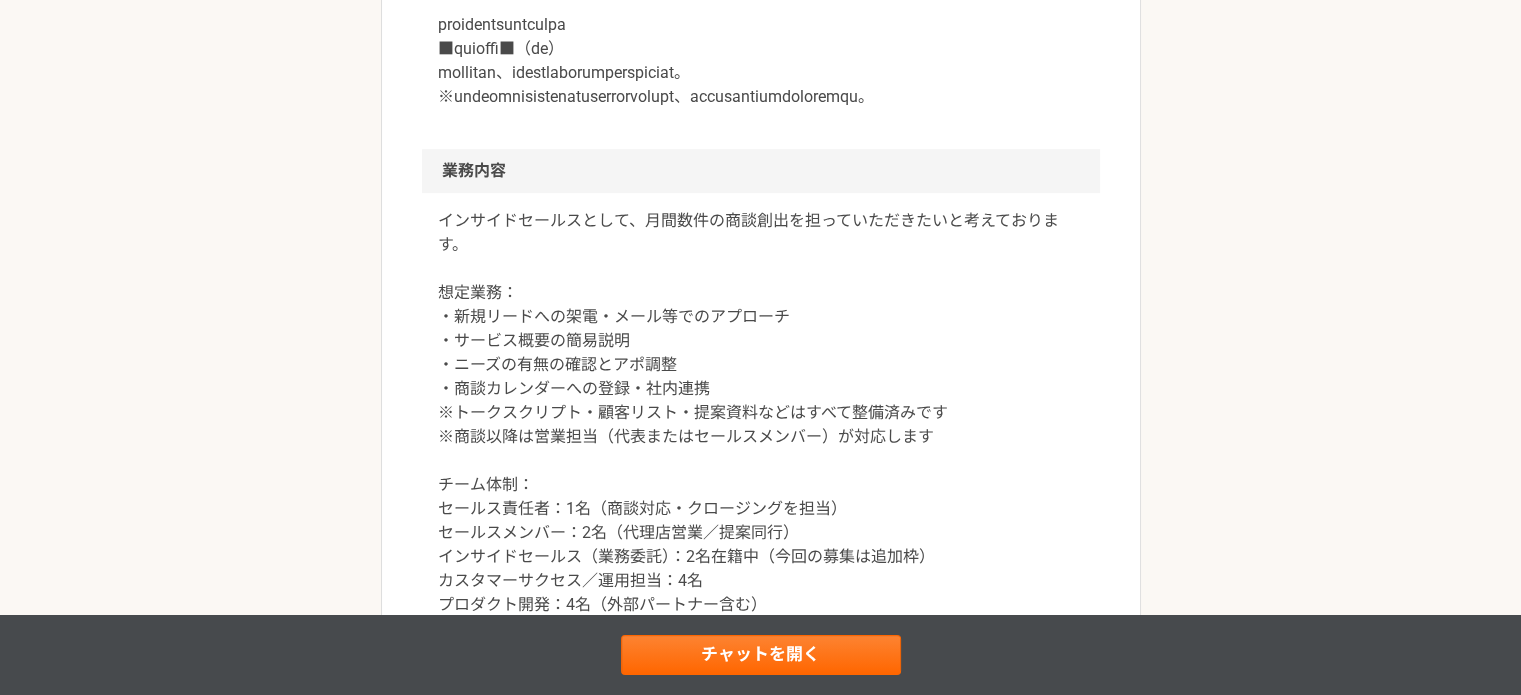 scroll, scrollTop: 32, scrollLeft: 0, axis: vertical 